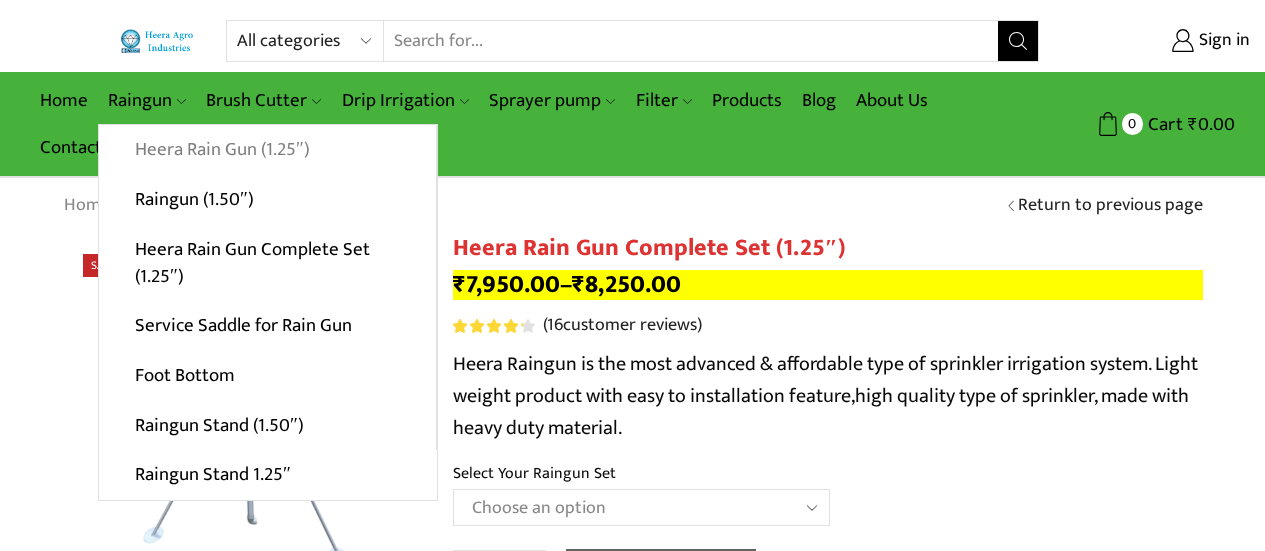 scroll, scrollTop: 0, scrollLeft: 0, axis: both 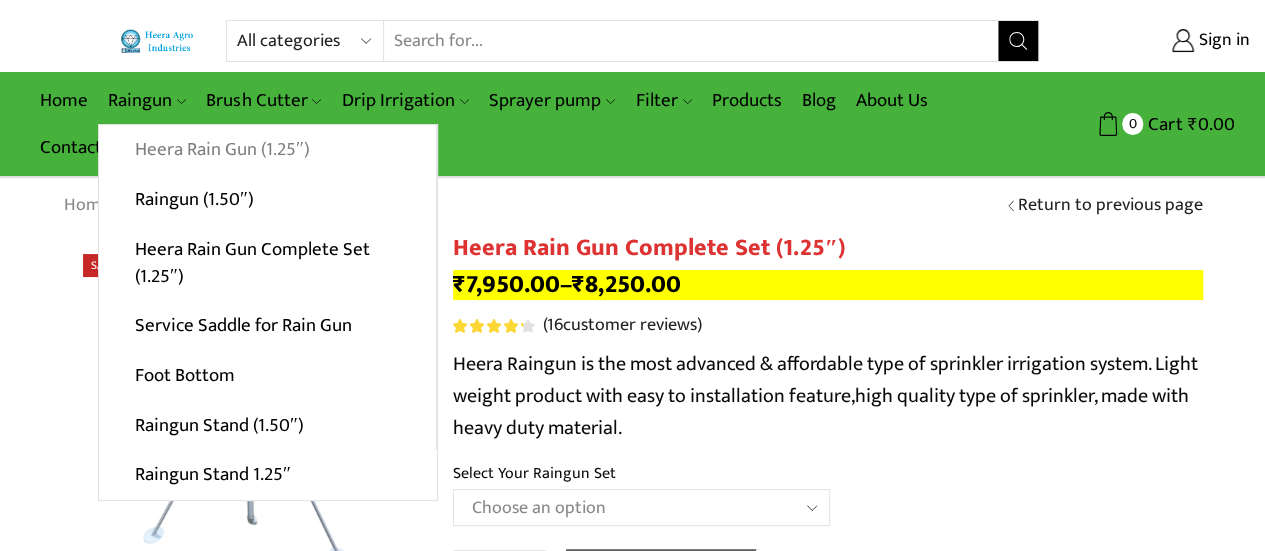 click on "Heera Rain Gun (1.25″)" at bounding box center (267, 150) 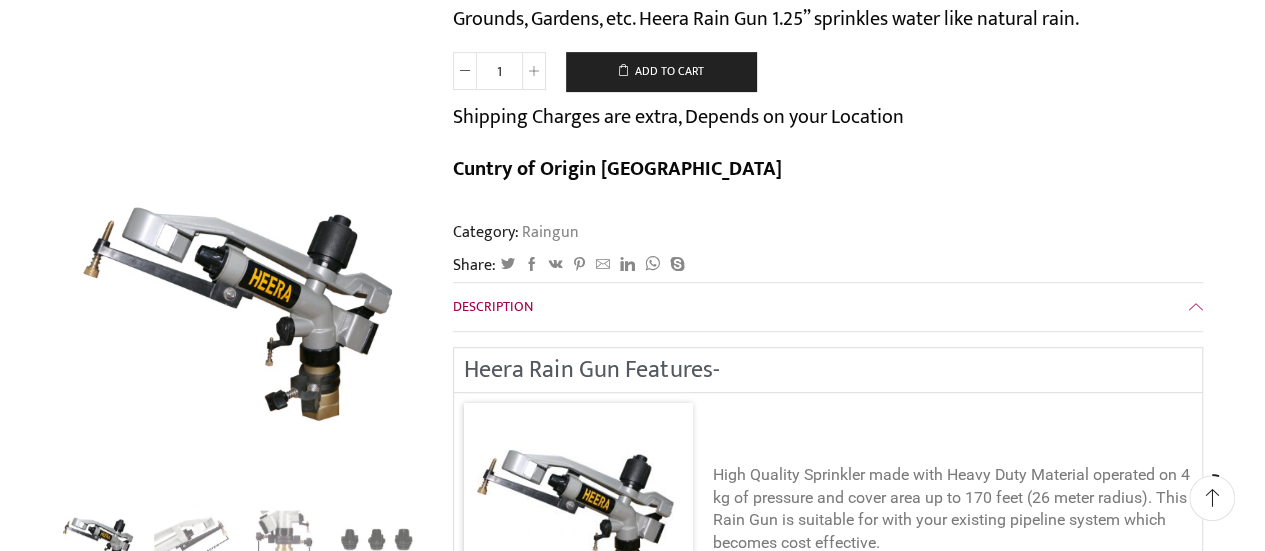 scroll, scrollTop: 0, scrollLeft: 0, axis: both 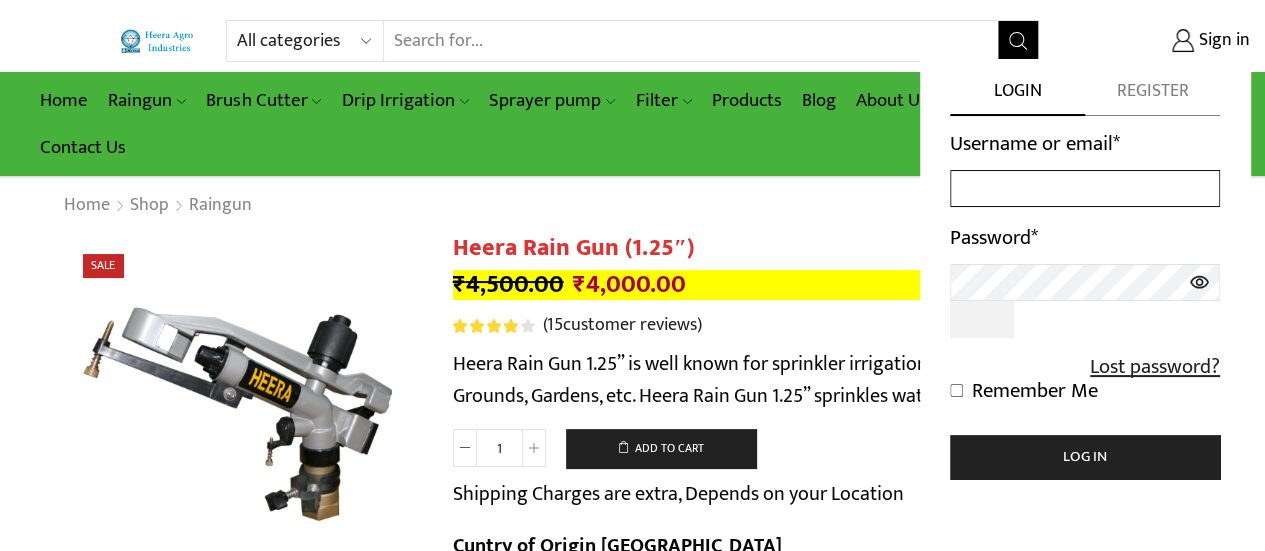click on "Username or email                                      *" at bounding box center [1085, 188] 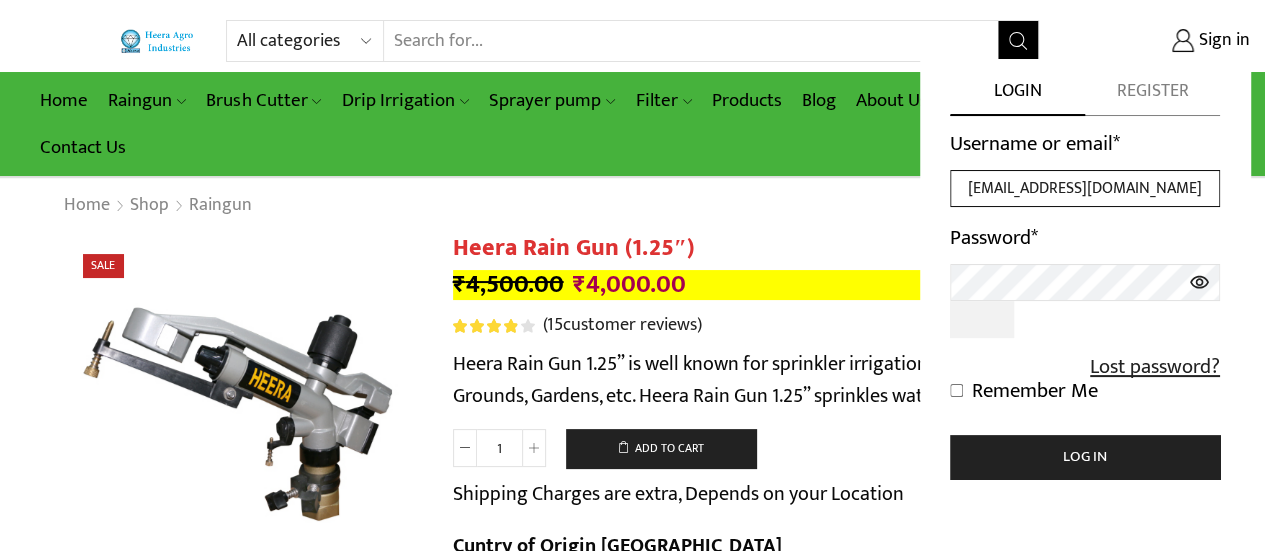 type on "baramati712@gmail.com" 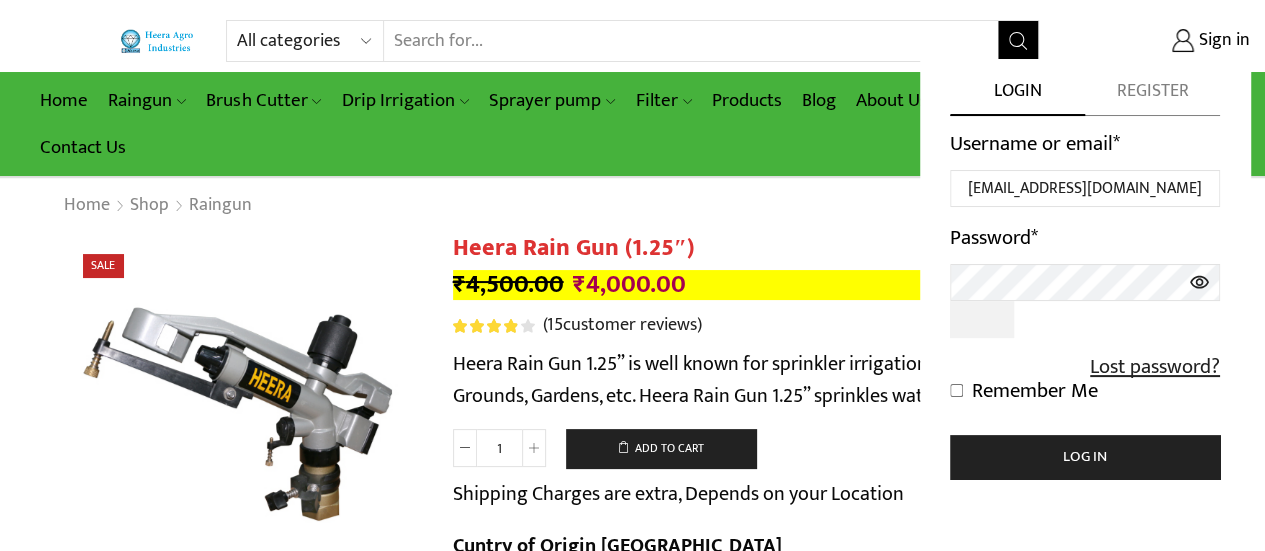 type 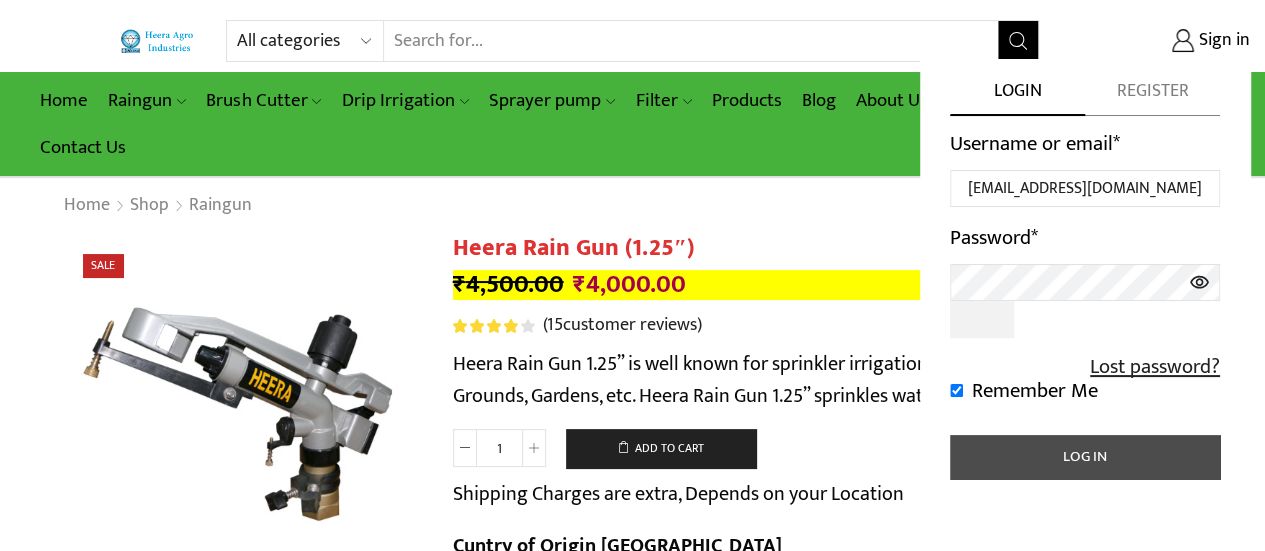 click on "Log in" at bounding box center (1085, 457) 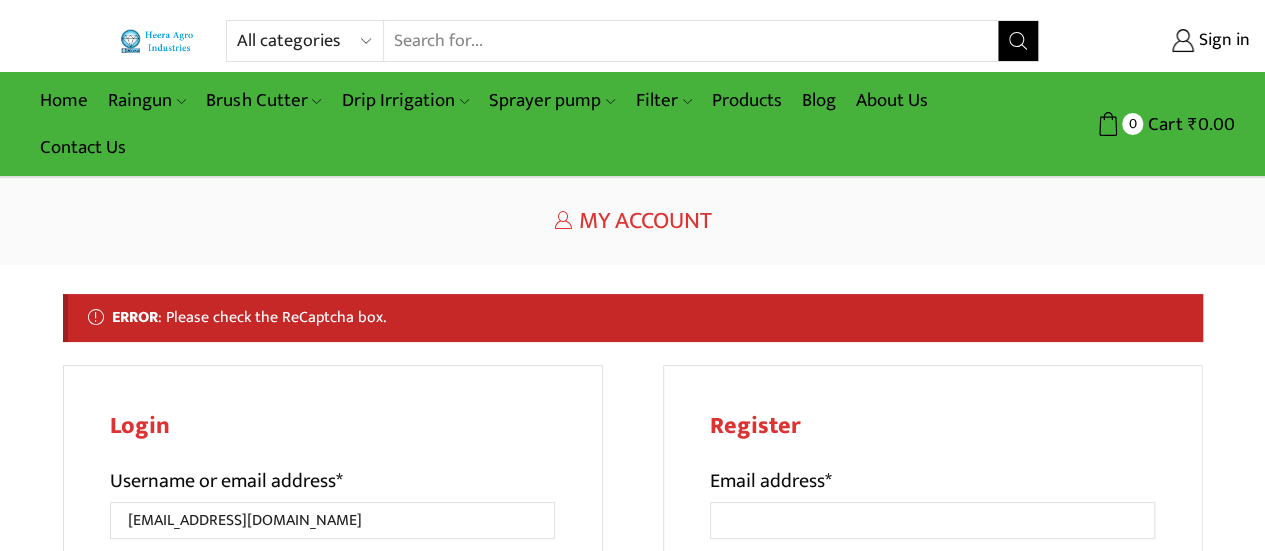 scroll, scrollTop: 400, scrollLeft: 0, axis: vertical 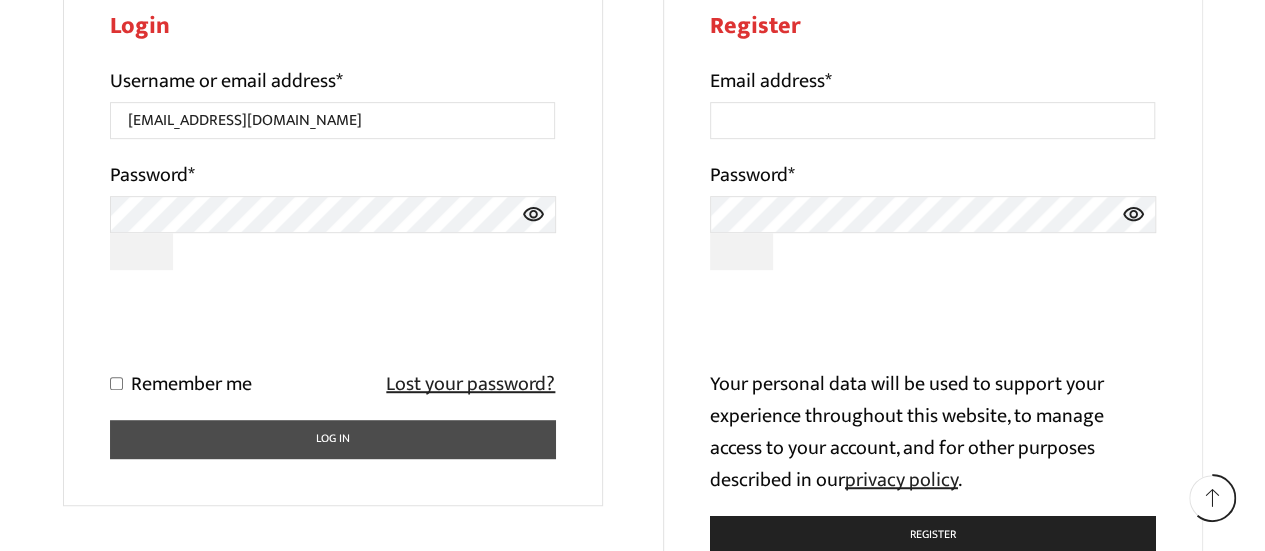 click on "Log in" at bounding box center [333, 439] 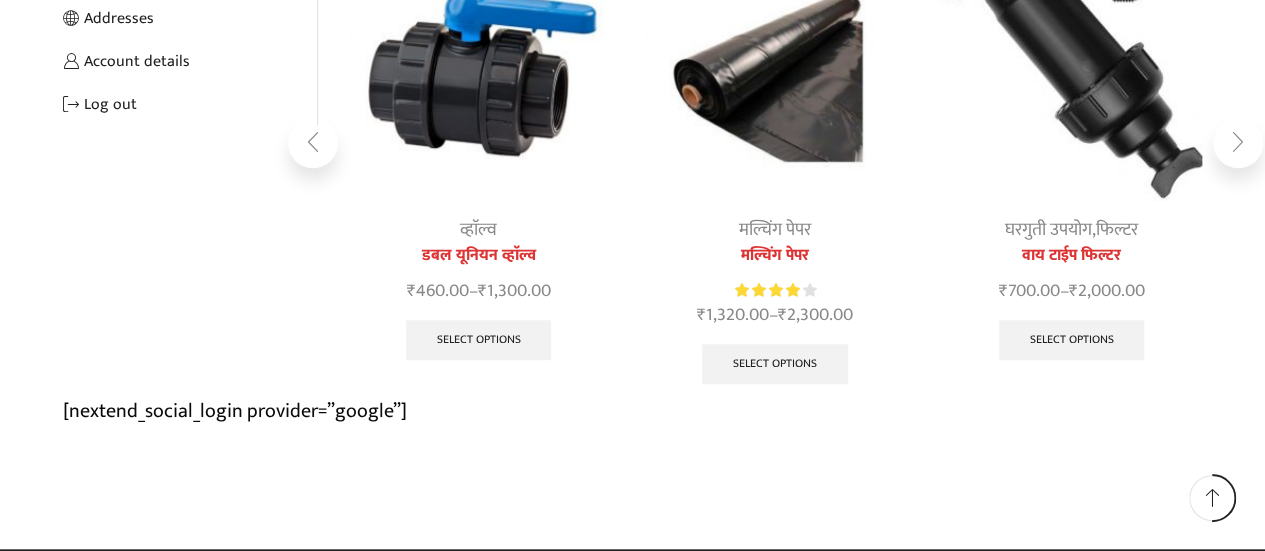 scroll, scrollTop: 230, scrollLeft: 0, axis: vertical 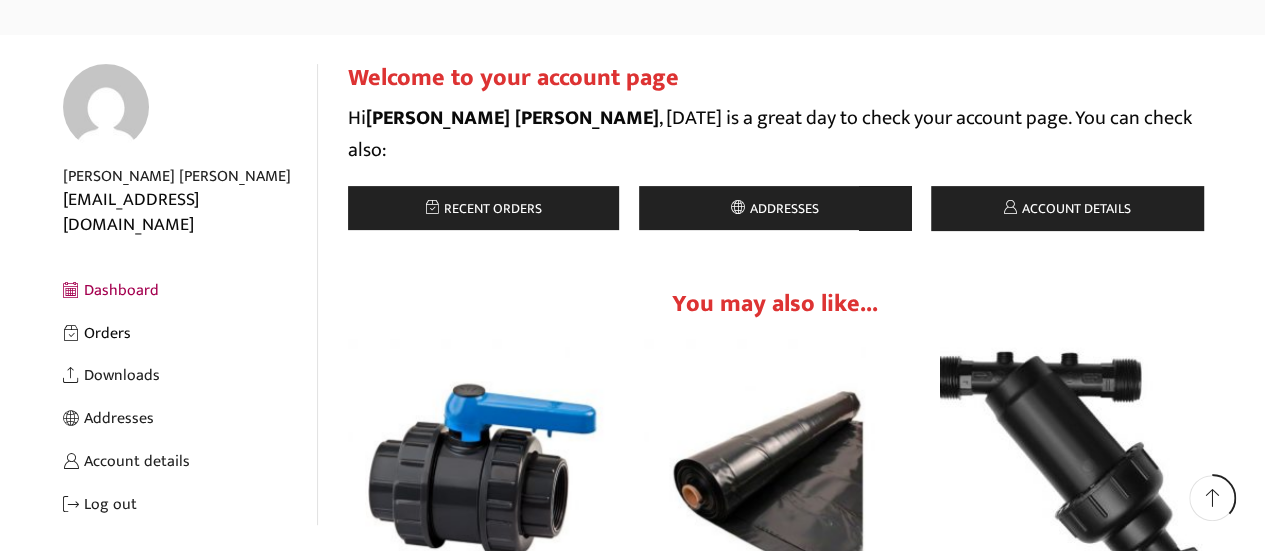 click on "Orders" at bounding box center (190, 333) 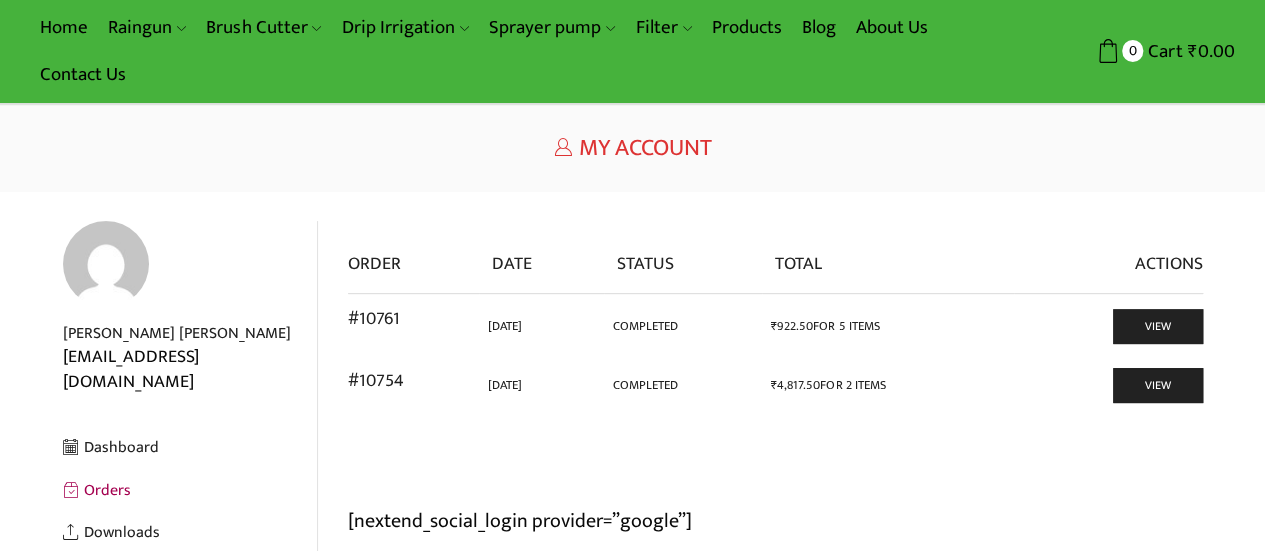 scroll, scrollTop: 314, scrollLeft: 0, axis: vertical 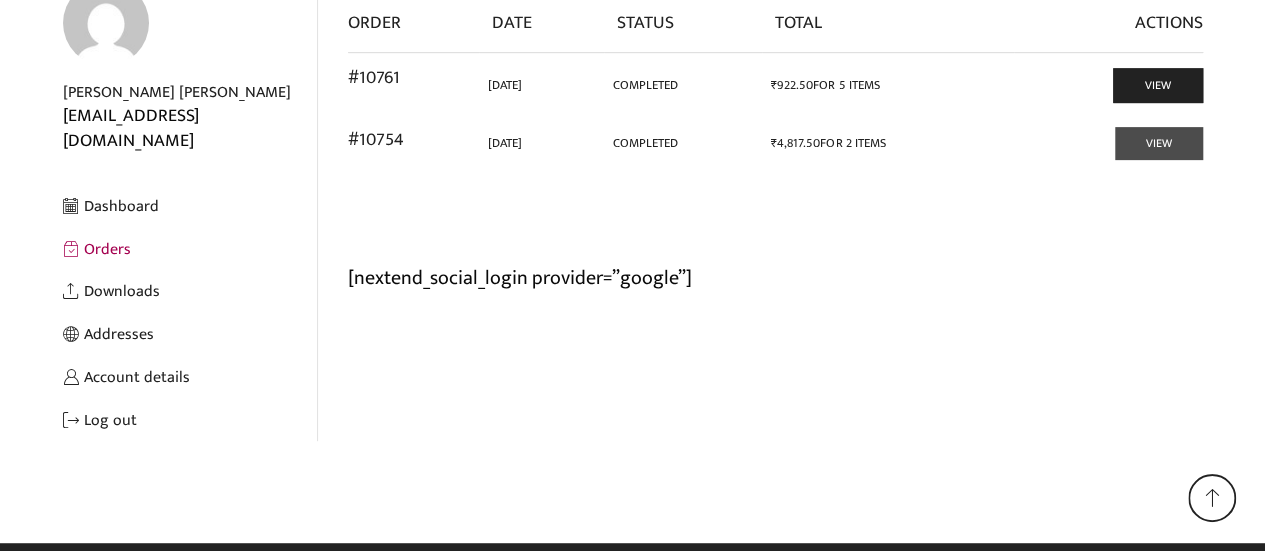 click on "View" at bounding box center [1159, 143] 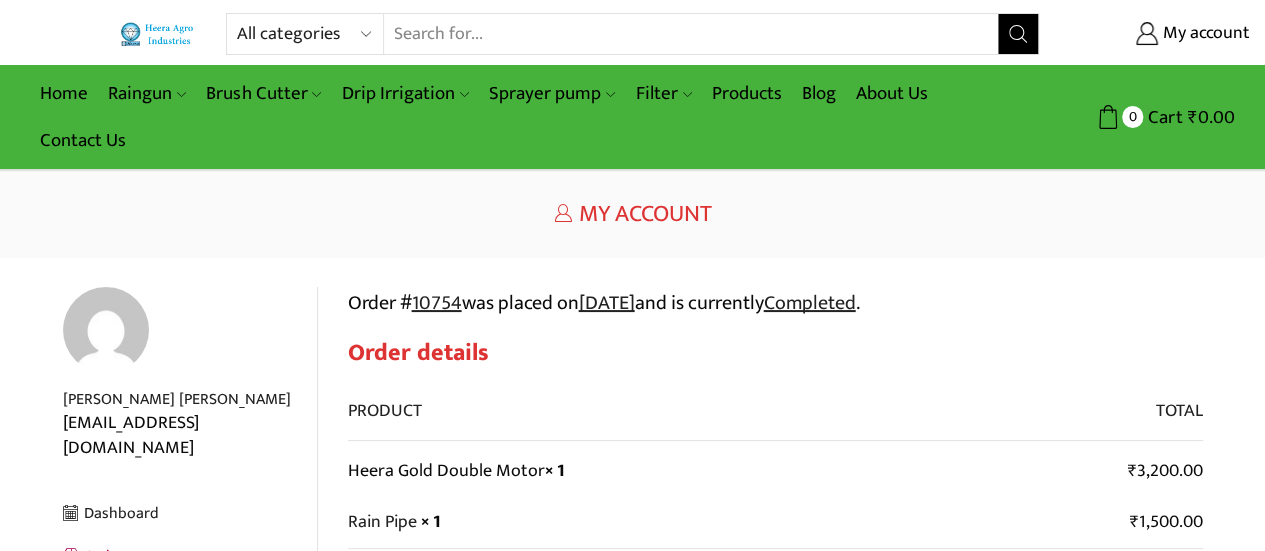 scroll, scrollTop: 407, scrollLeft: 0, axis: vertical 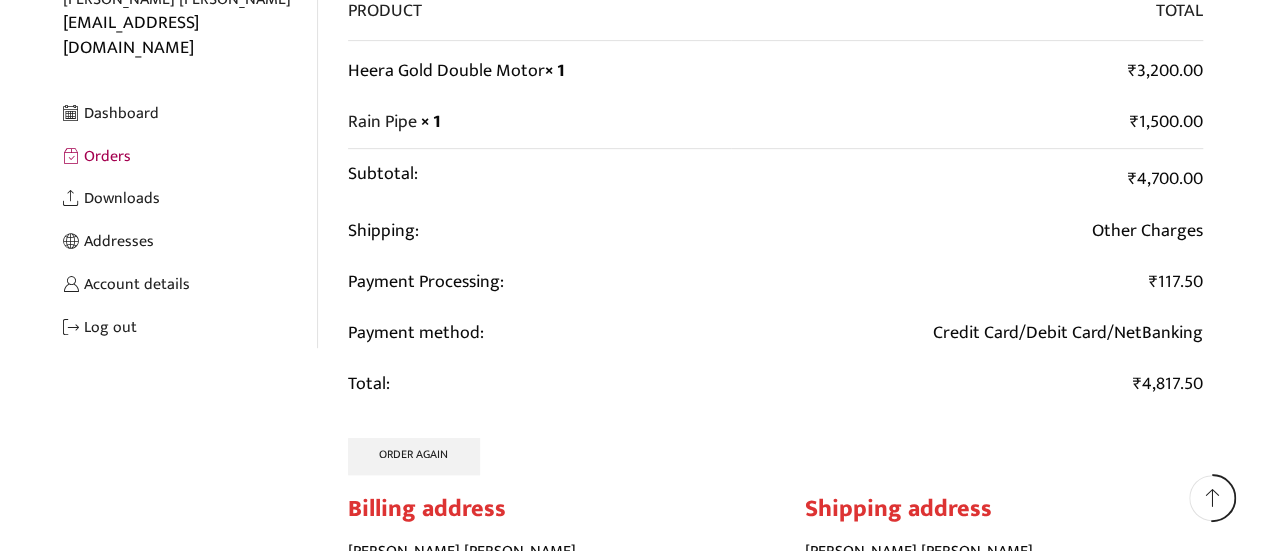 click on "Orders" at bounding box center (190, 156) 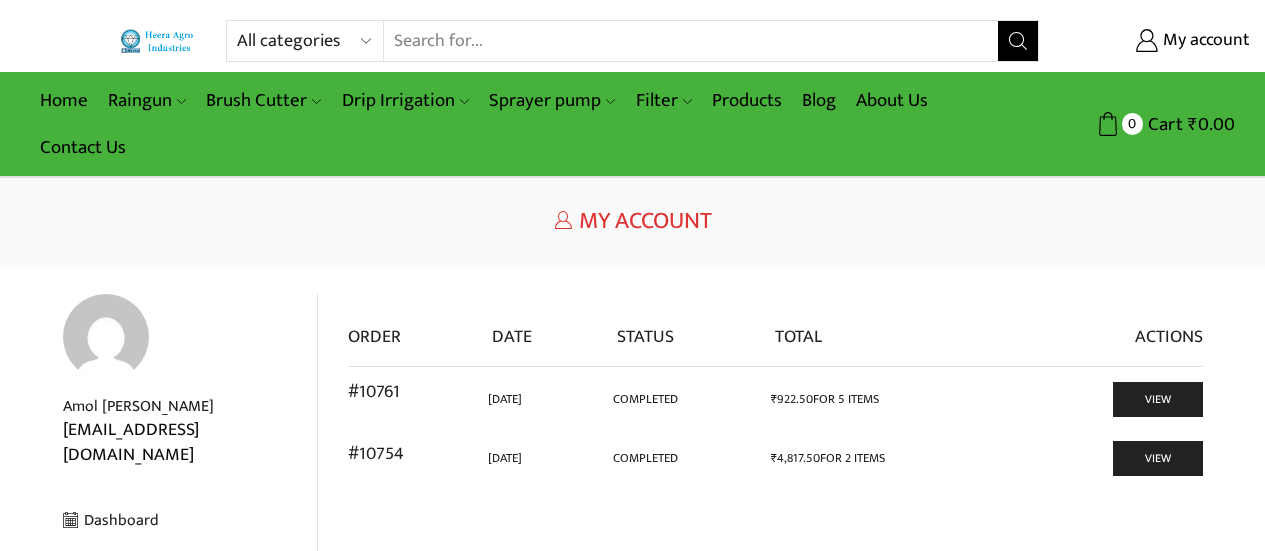 scroll, scrollTop: 314, scrollLeft: 0, axis: vertical 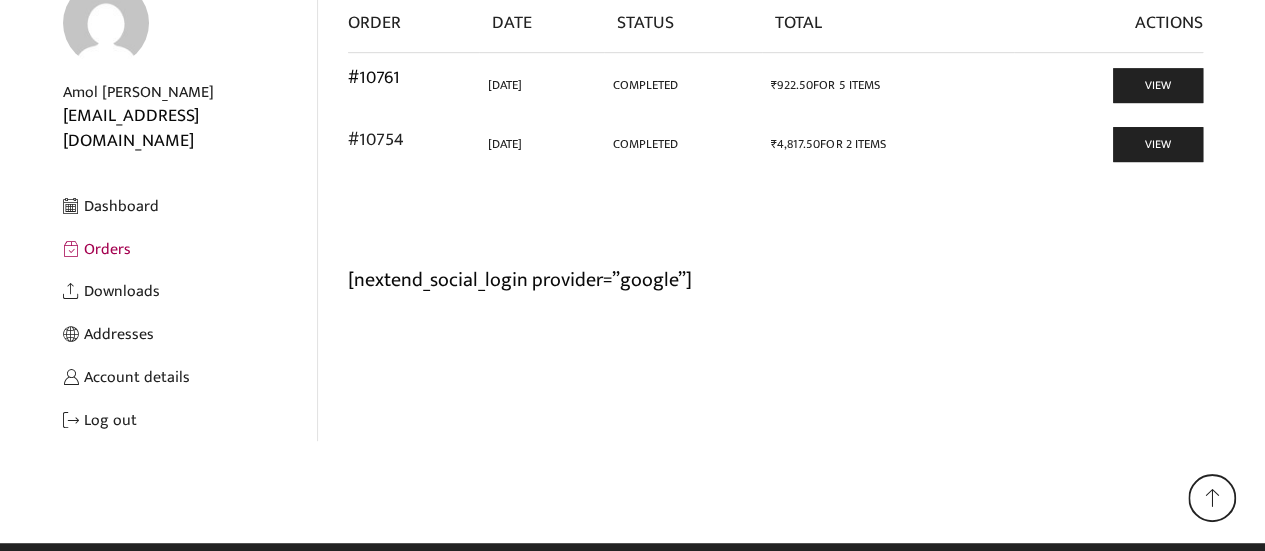 click on "#10761" at bounding box center [374, 78] 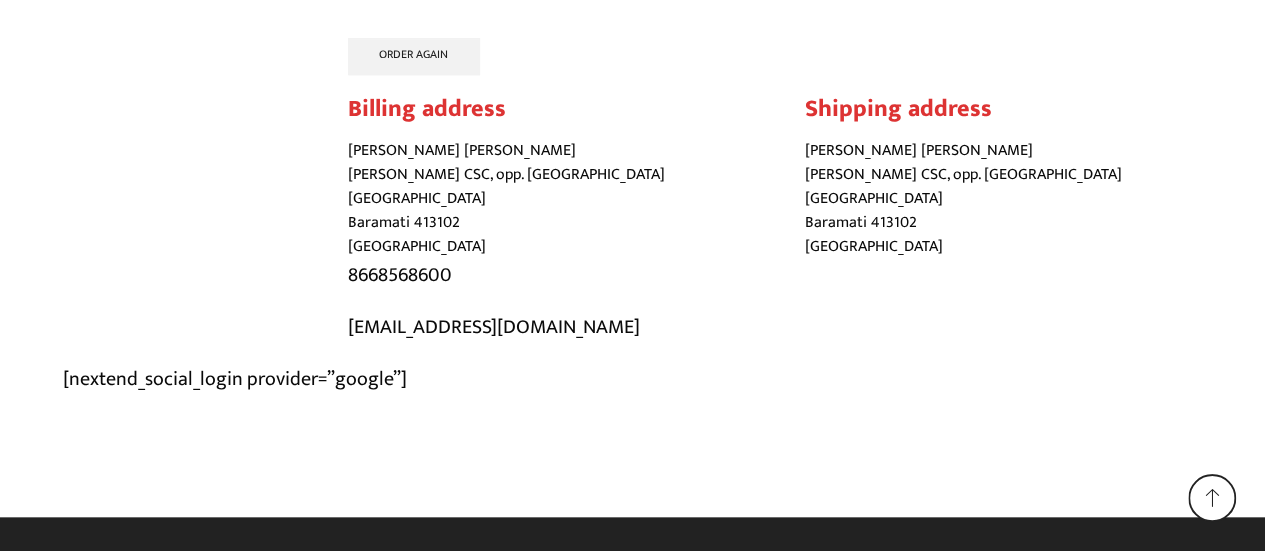 scroll, scrollTop: 356, scrollLeft: 0, axis: vertical 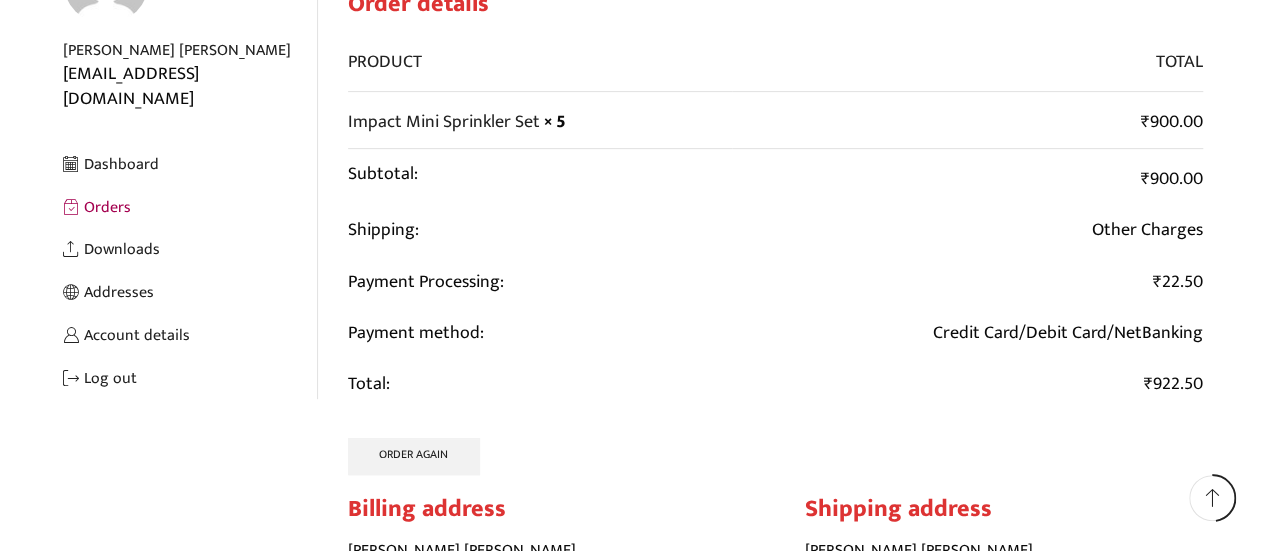 click on "× 5" at bounding box center [555, 122] 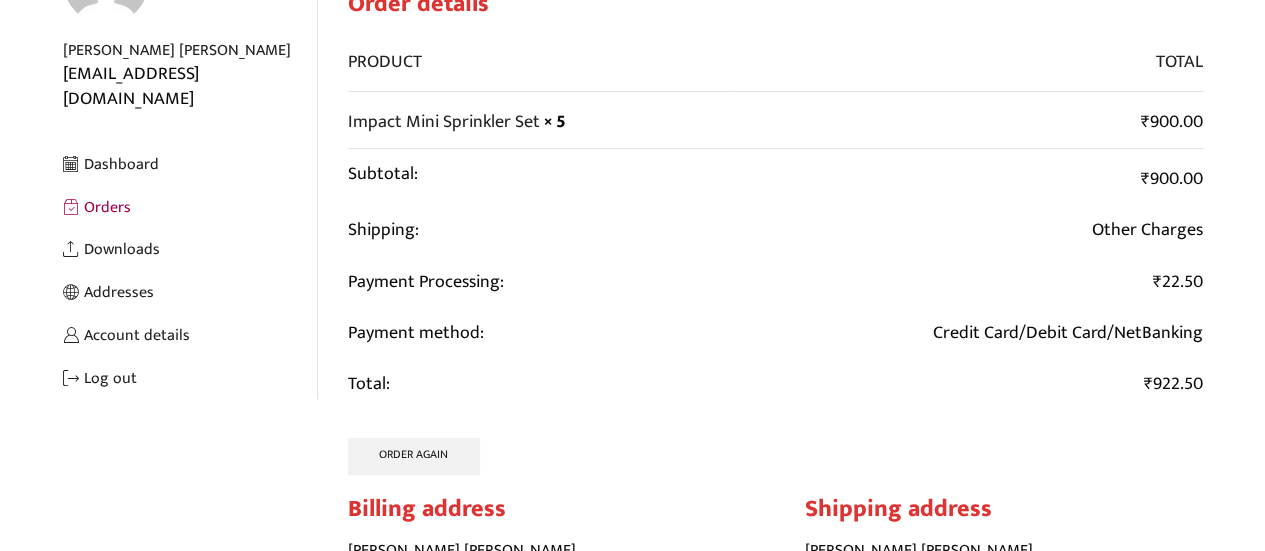 scroll, scrollTop: 0, scrollLeft: 0, axis: both 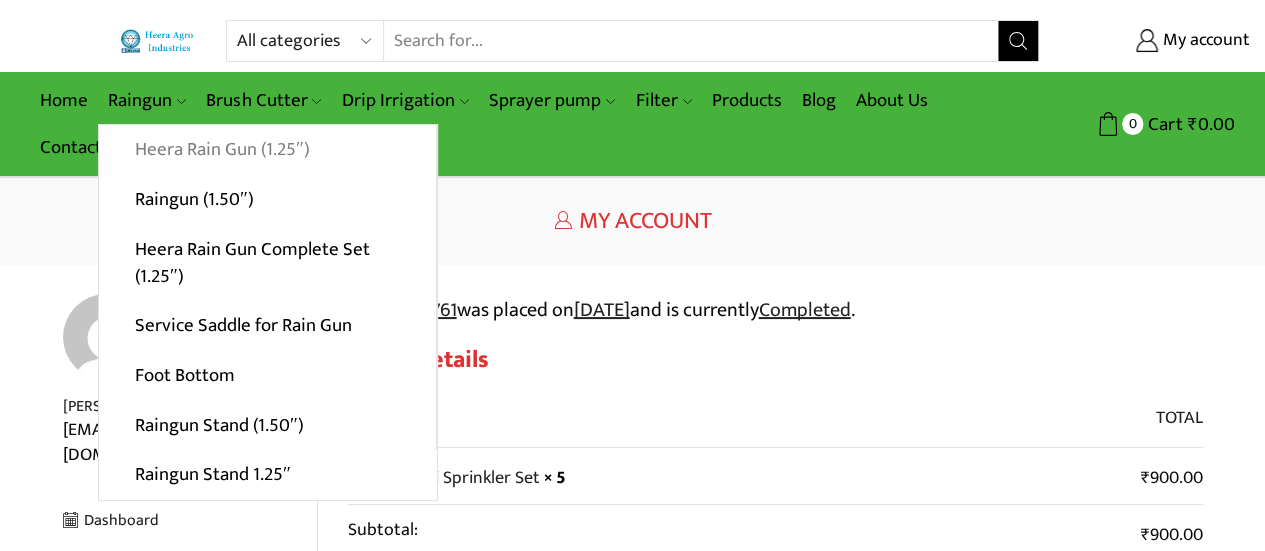 click on "Heera Rain Gun (1.25″)" at bounding box center (267, 150) 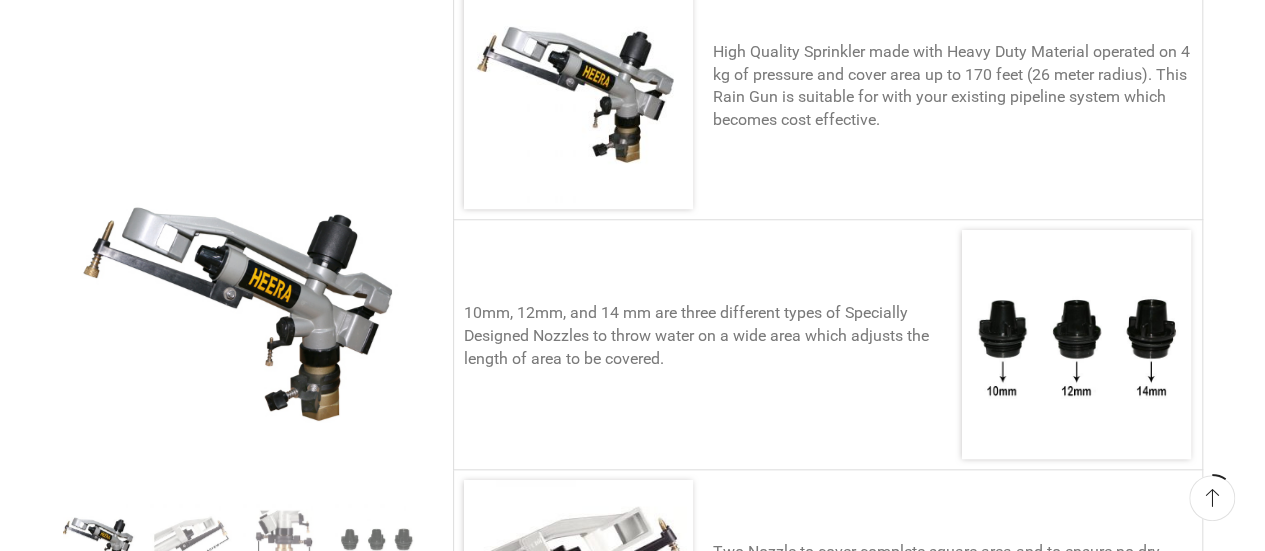 scroll, scrollTop: 400, scrollLeft: 0, axis: vertical 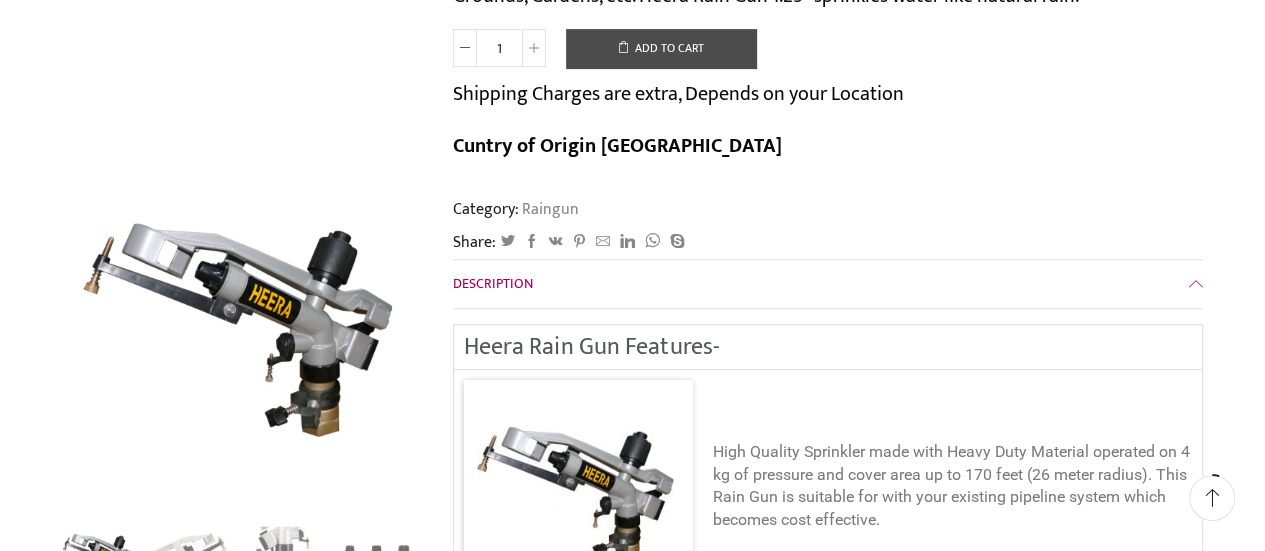 click on "Add to cart" at bounding box center [661, 49] 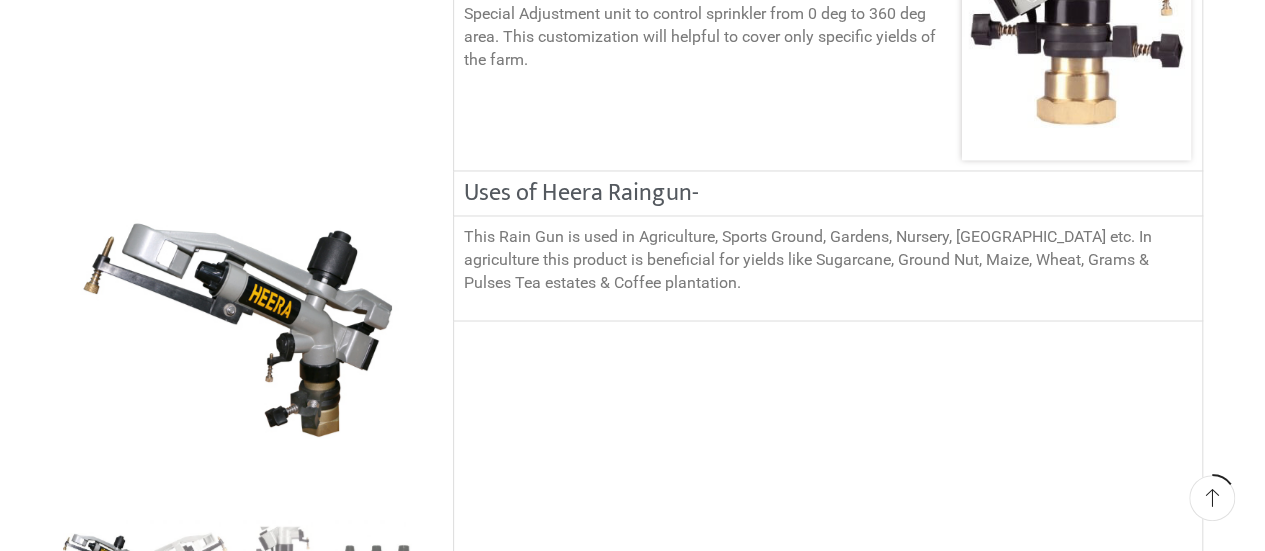 scroll, scrollTop: 1200, scrollLeft: 0, axis: vertical 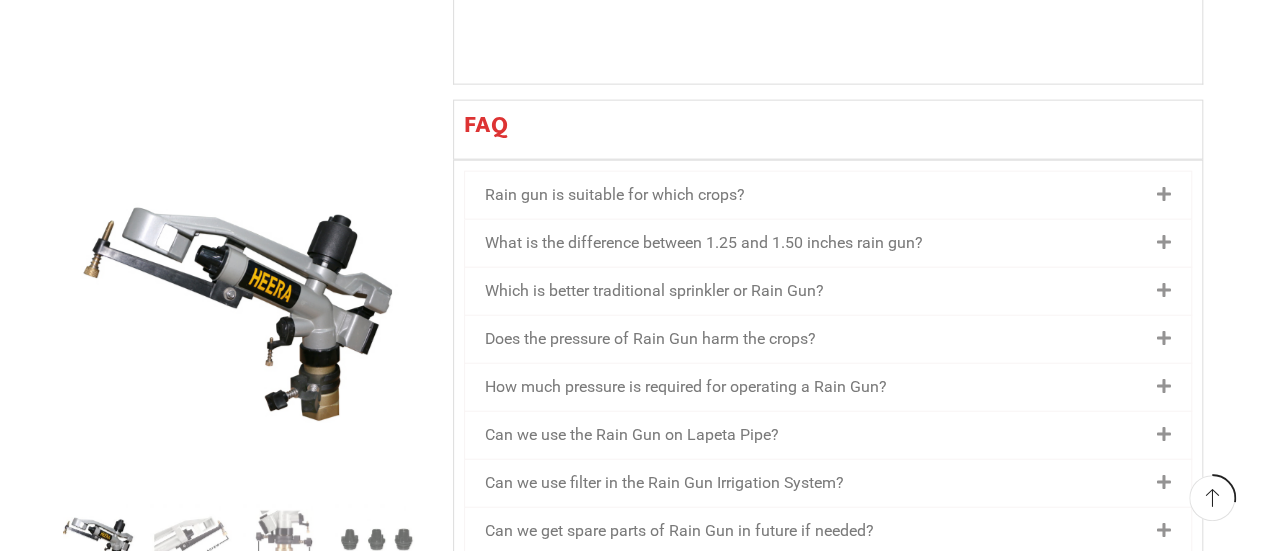 click at bounding box center [1164, 243] 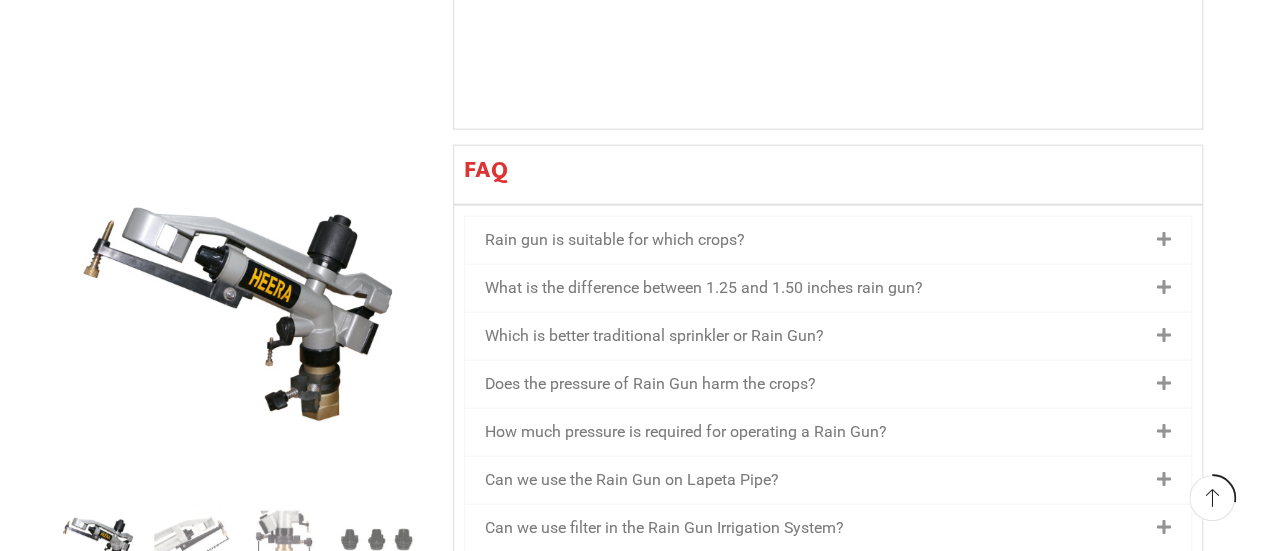 scroll, scrollTop: 2267, scrollLeft: 0, axis: vertical 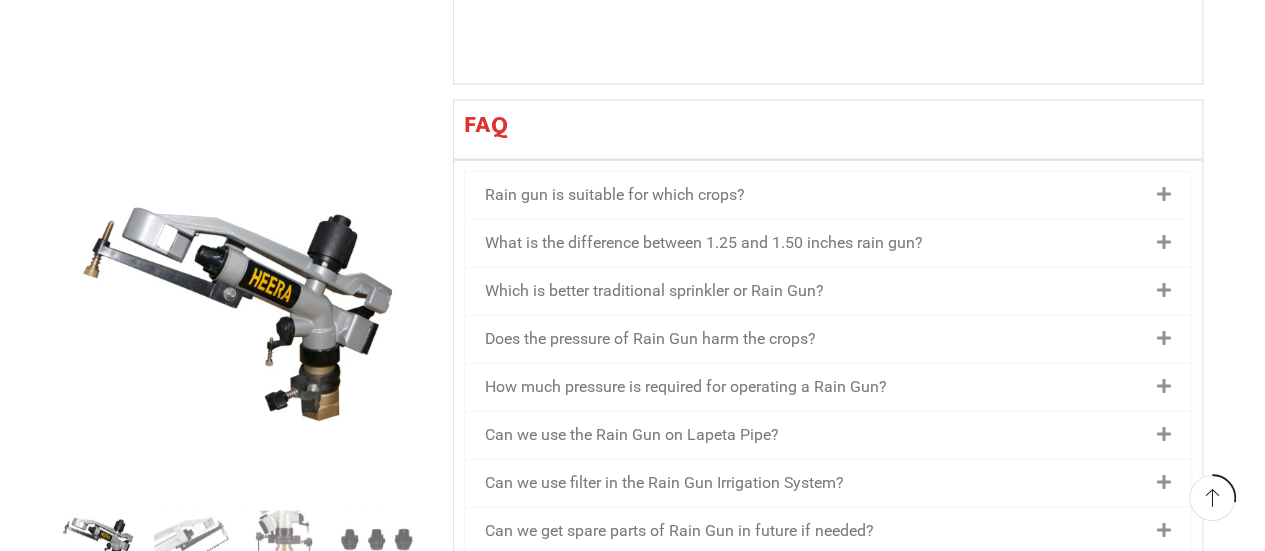 click at bounding box center (1164, 195) 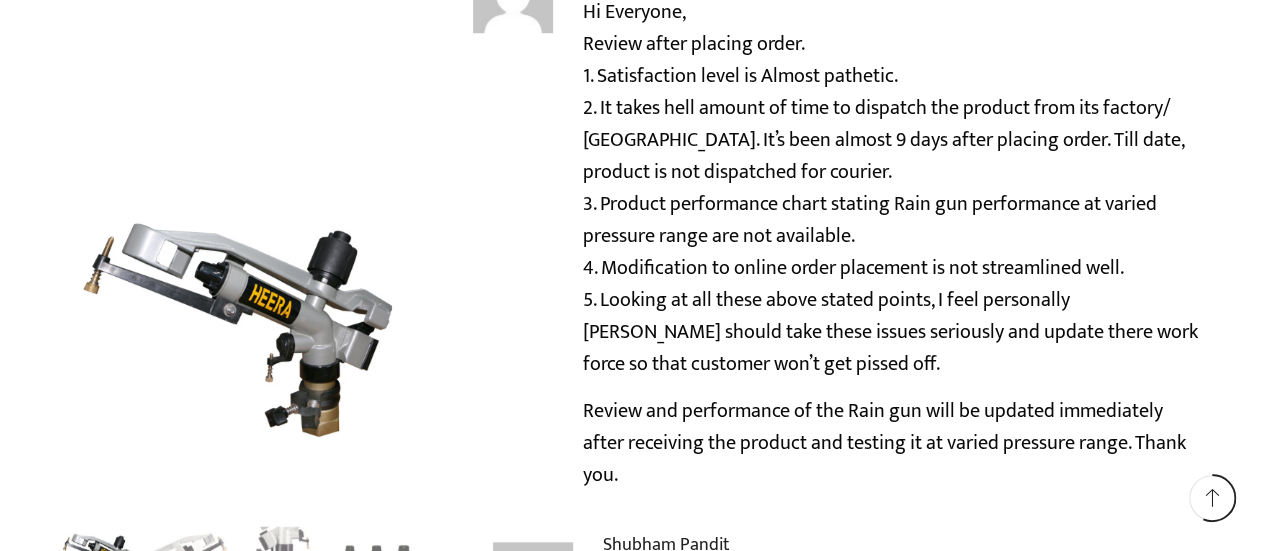 scroll, scrollTop: 4176, scrollLeft: 0, axis: vertical 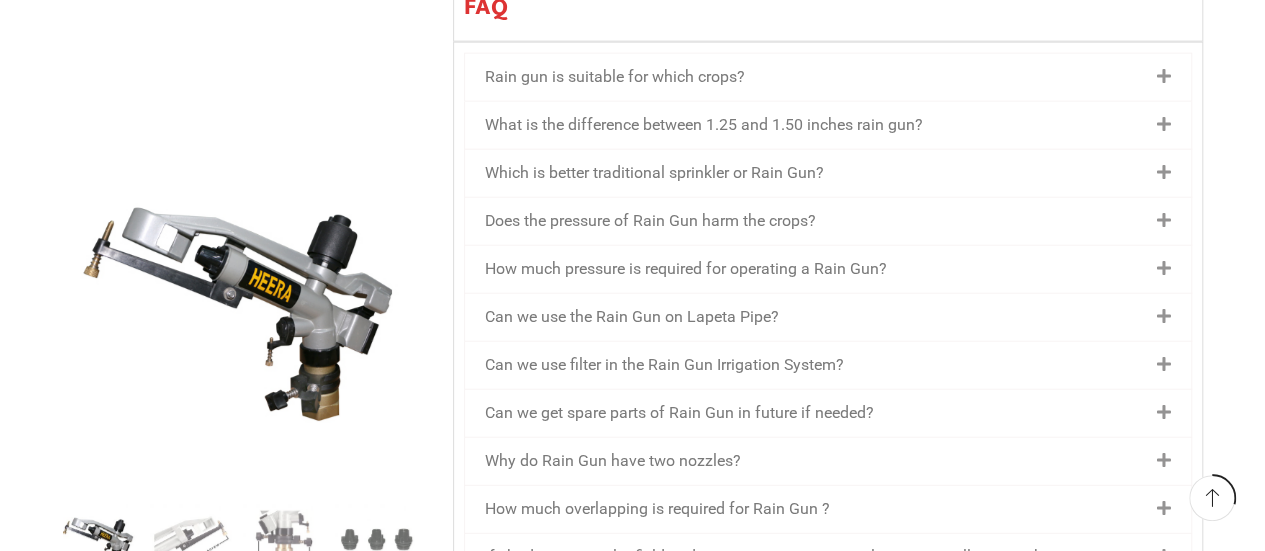 click on "Rain gun is suitable for which crops?" at bounding box center [615, 76] 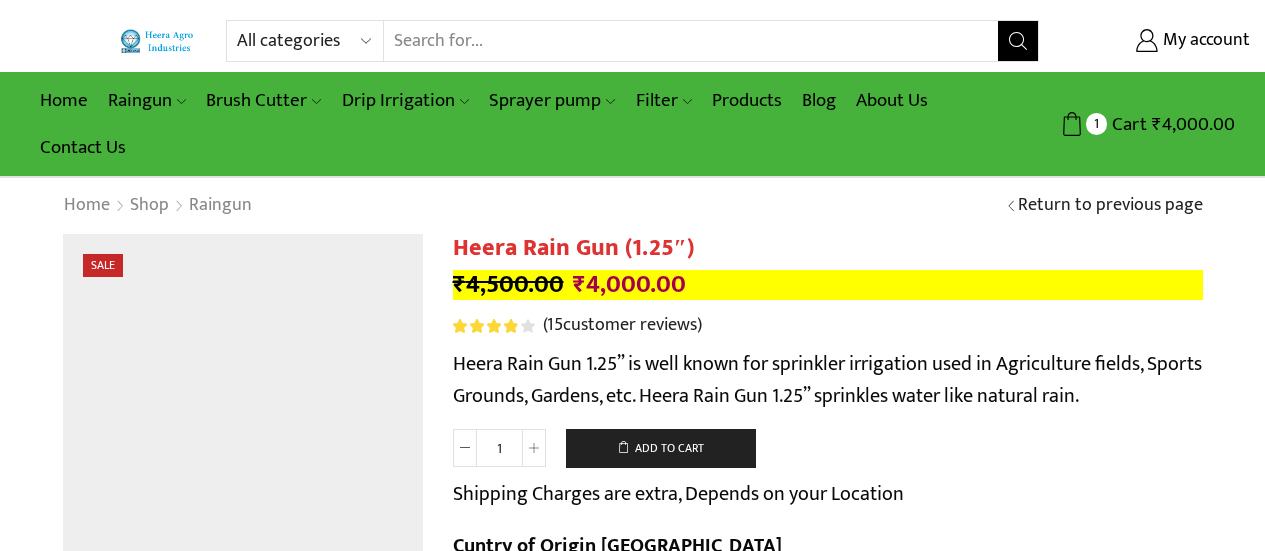scroll, scrollTop: 2385, scrollLeft: 0, axis: vertical 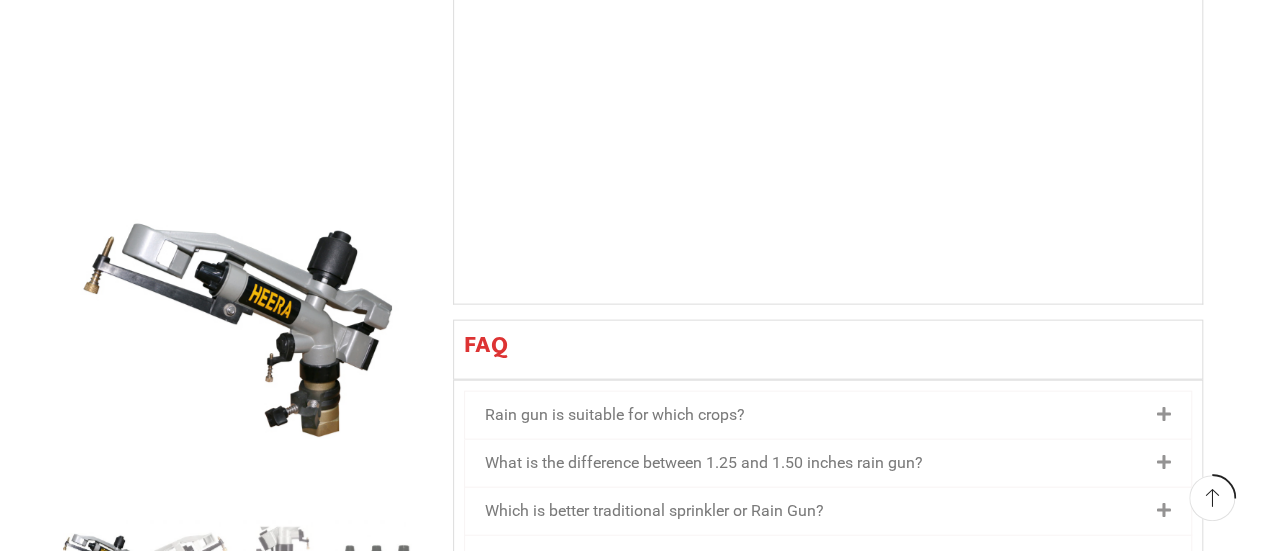click at bounding box center [1164, 415] 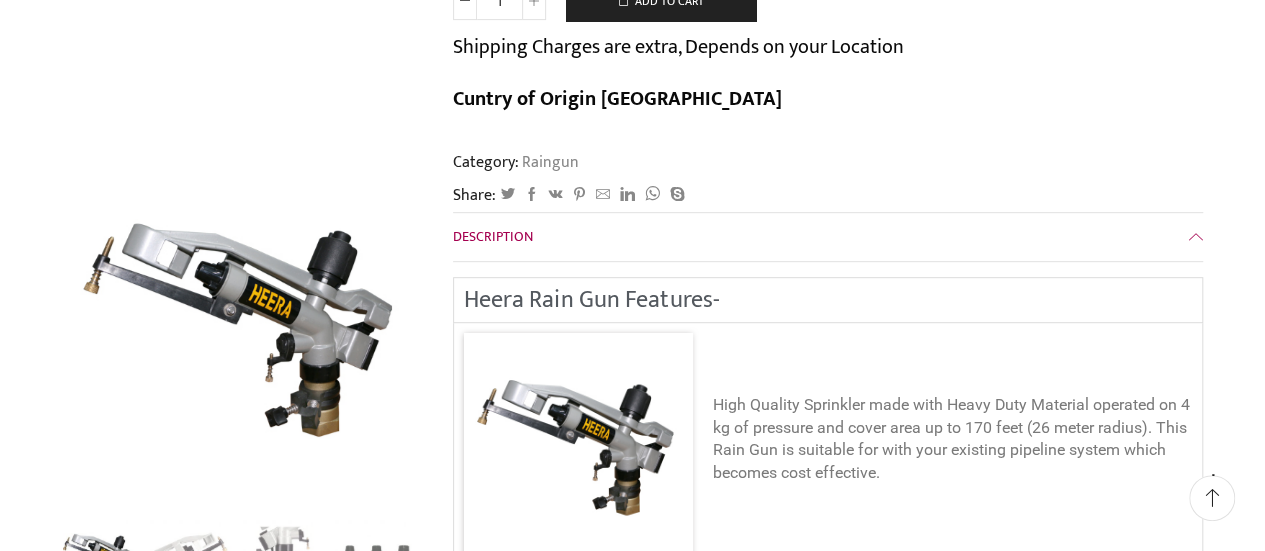 scroll, scrollTop: 0, scrollLeft: 0, axis: both 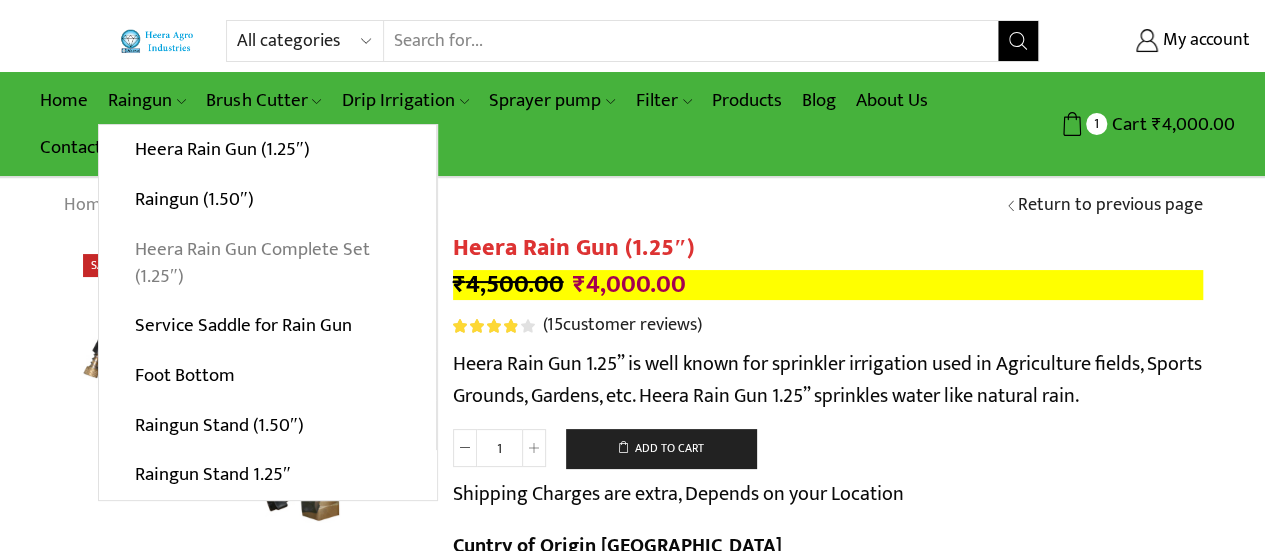 click on "Heera Rain Gun Complete Set (1.25″)" at bounding box center (267, 262) 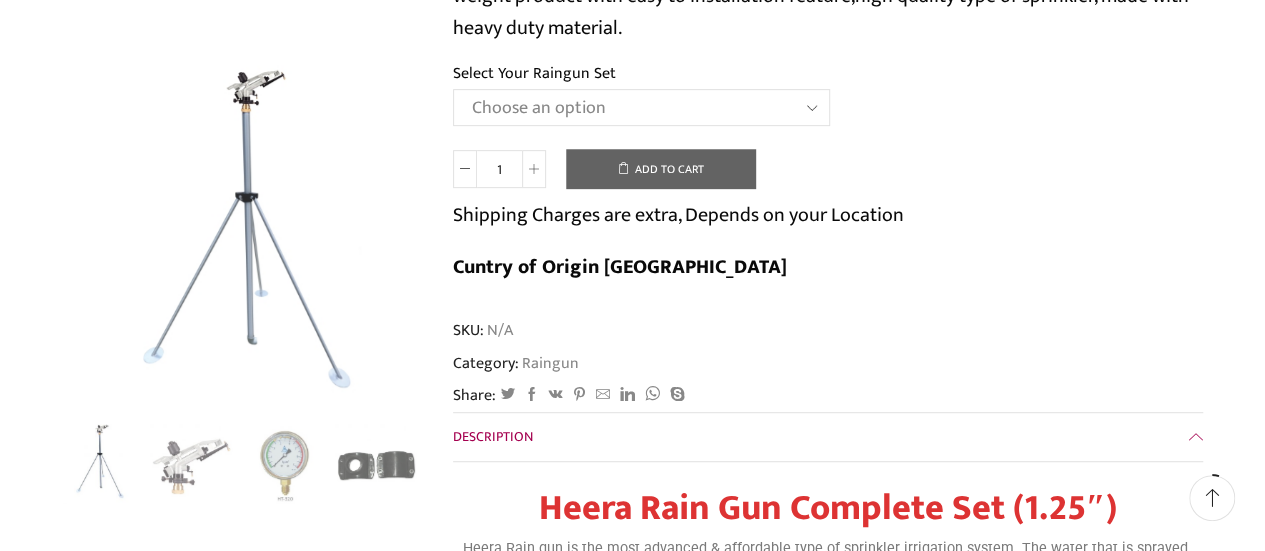 scroll, scrollTop: 800, scrollLeft: 0, axis: vertical 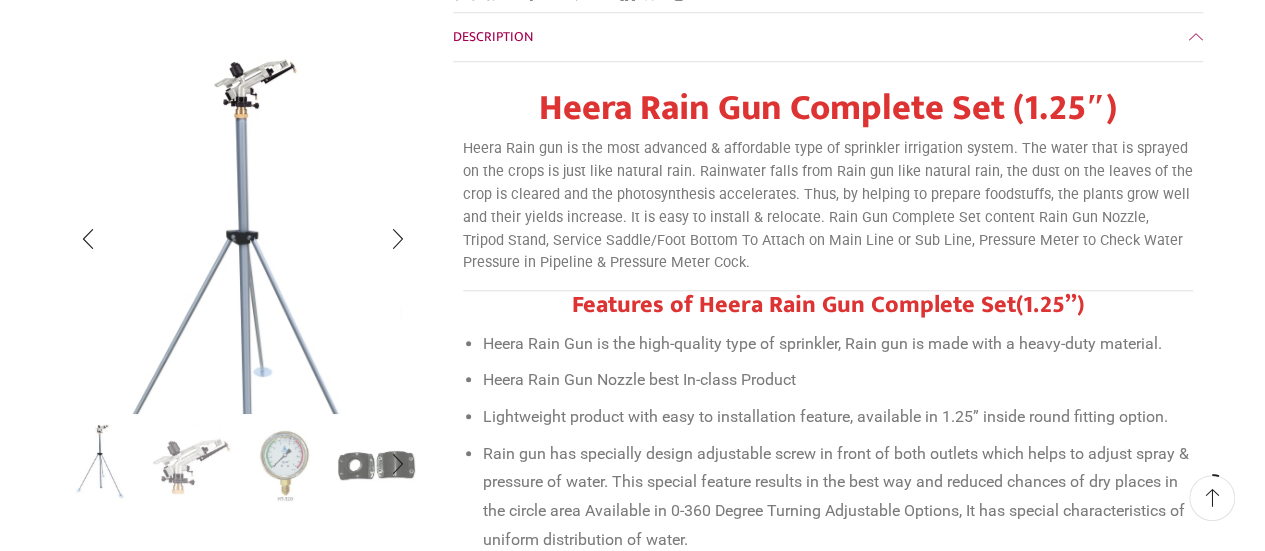 click at bounding box center [237, 289] 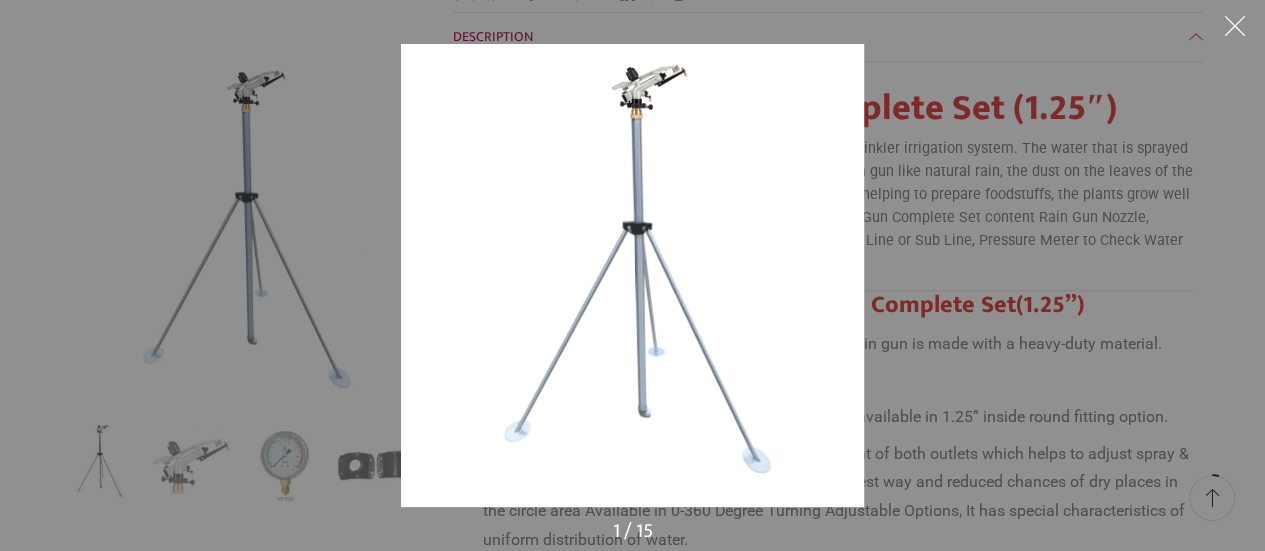 click at bounding box center [632, 275] 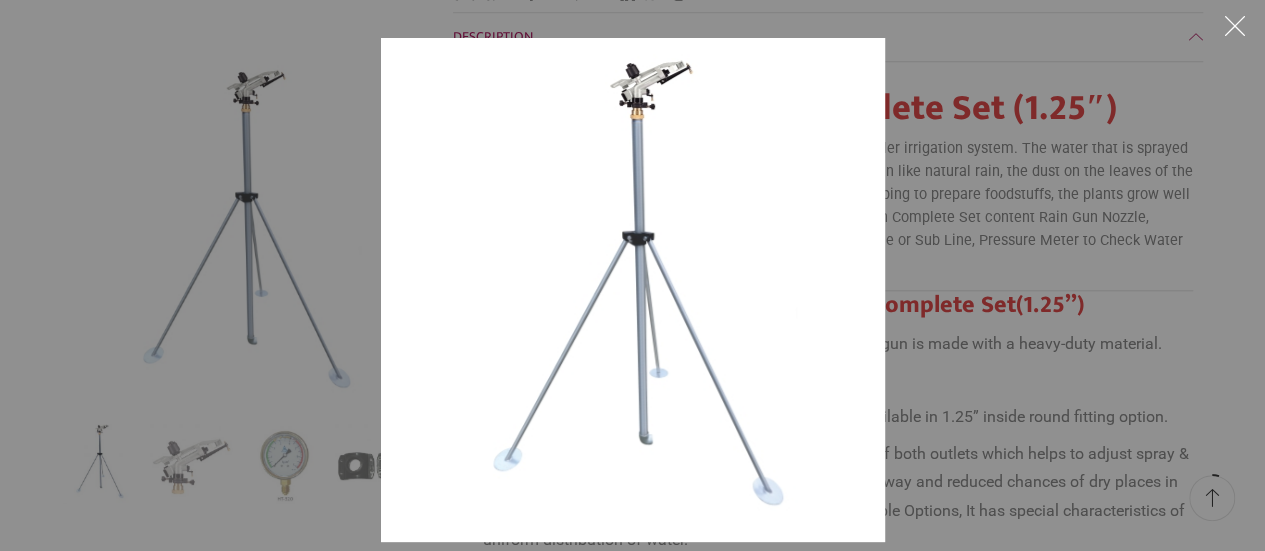 click at bounding box center (633, 290) 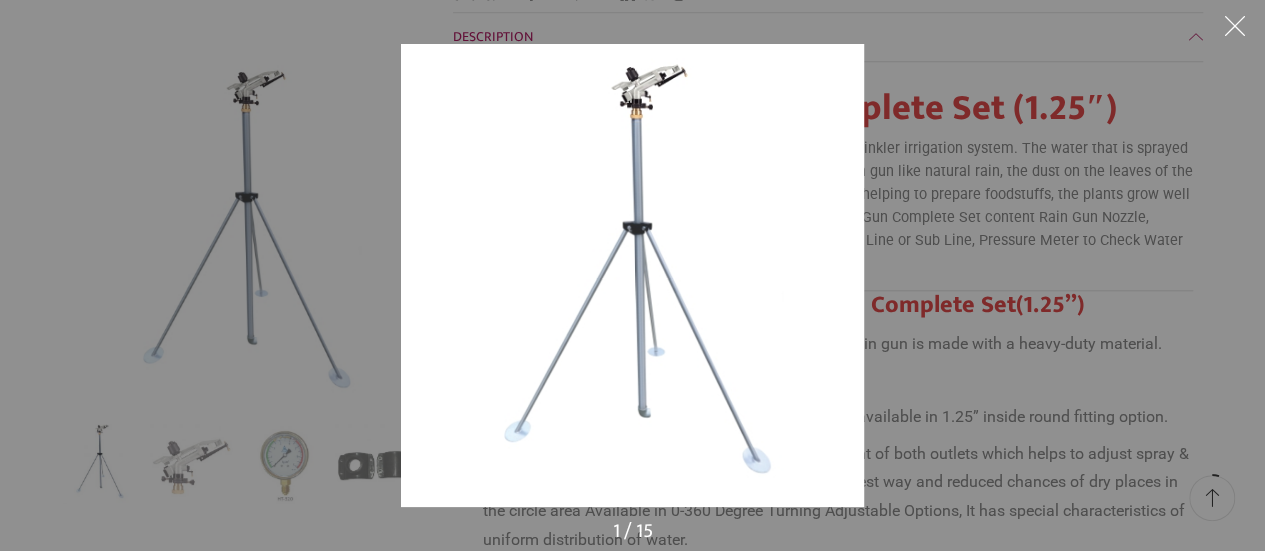 click at bounding box center [632, 275] 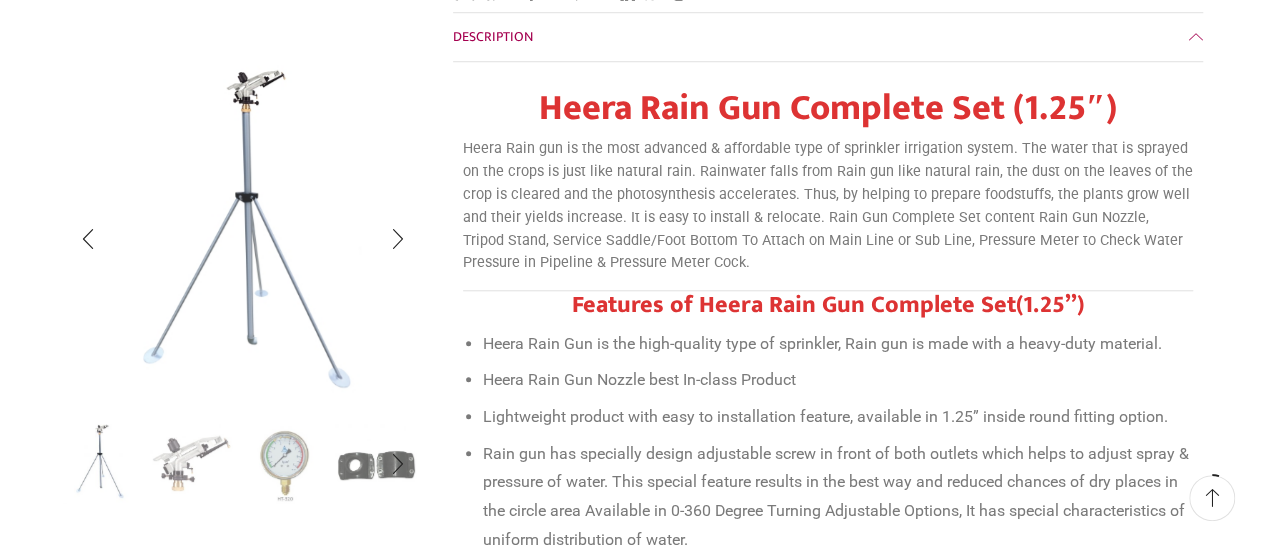 click at bounding box center (191, 462) 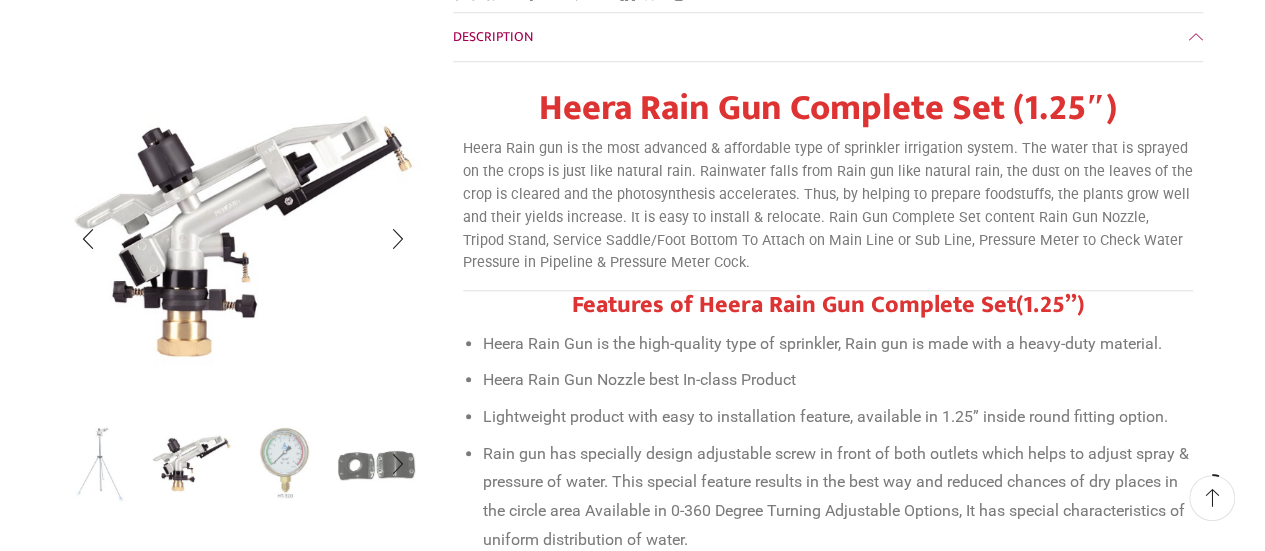 click at bounding box center (284, 462) 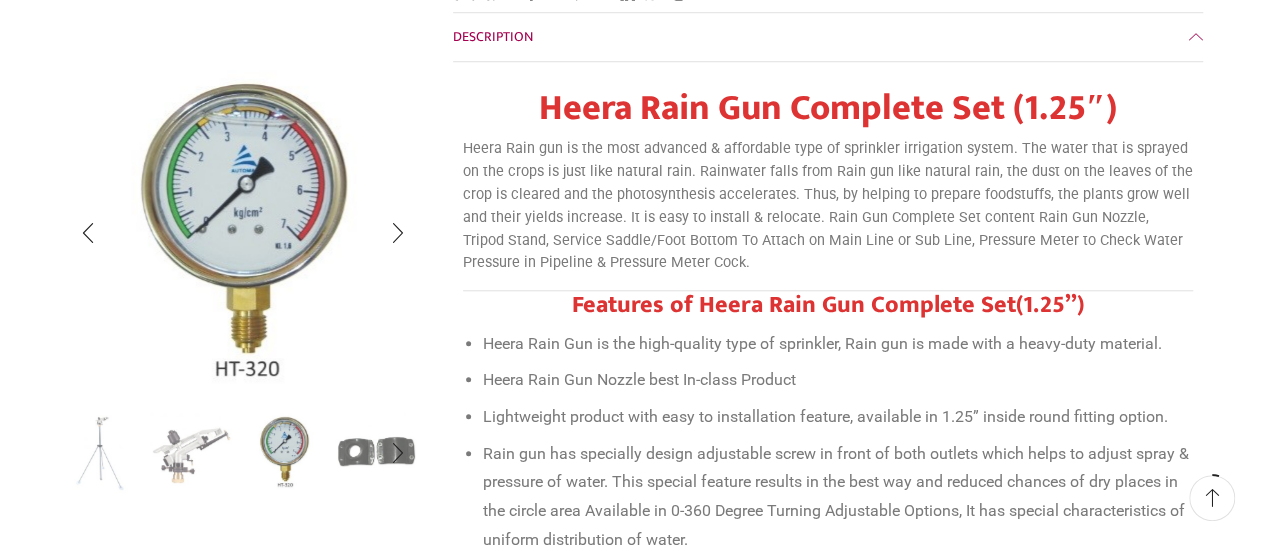 click at bounding box center (376, 451) 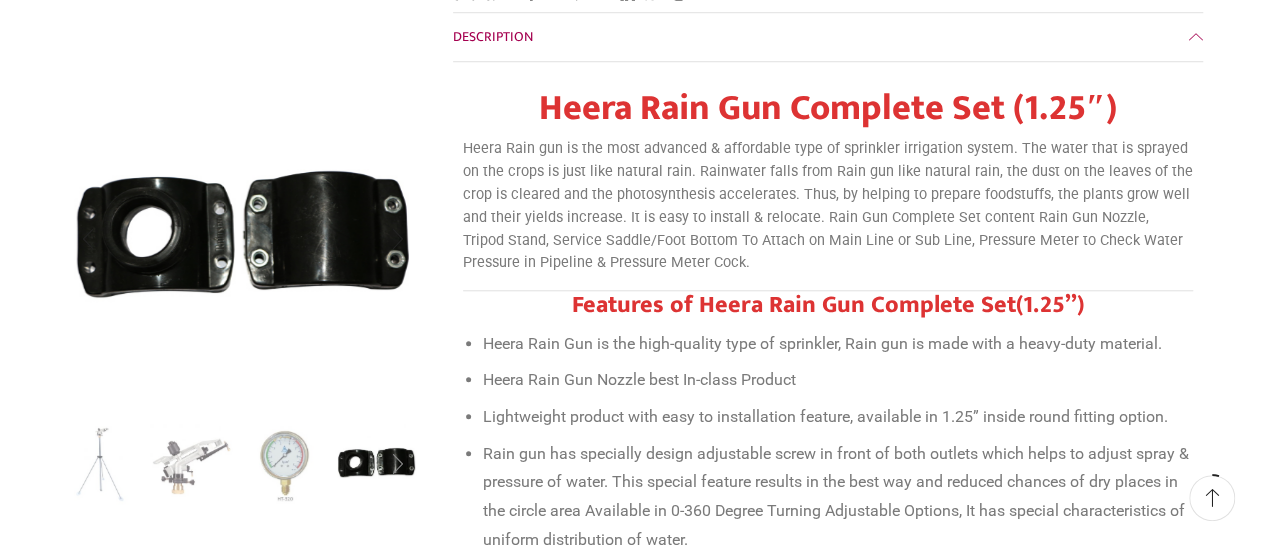 click at bounding box center [397, 465] 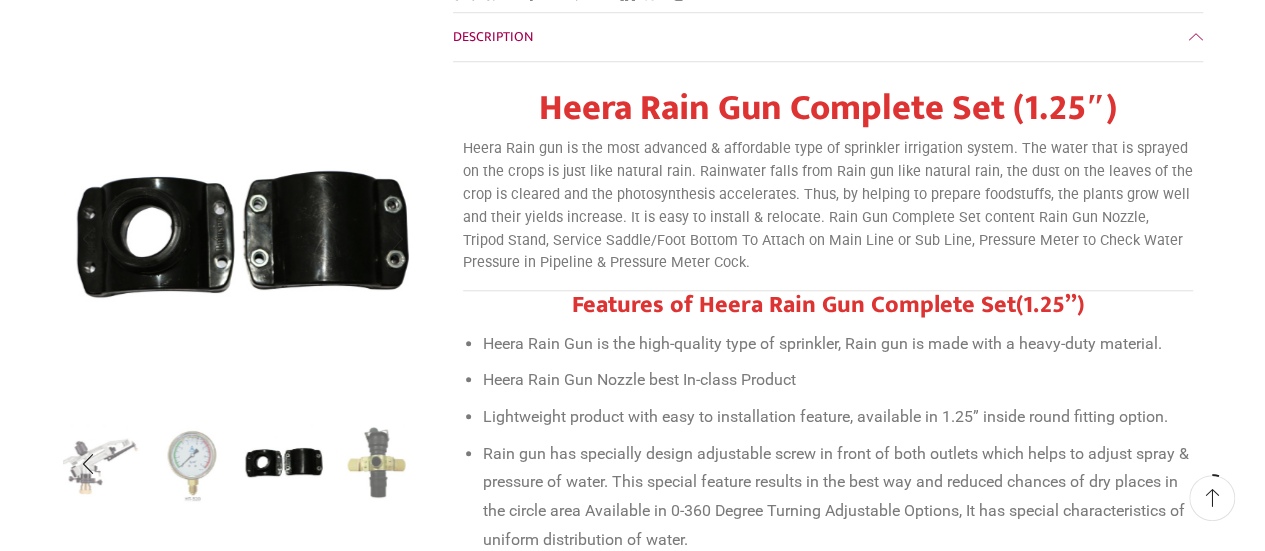 click at bounding box center [376, 462] 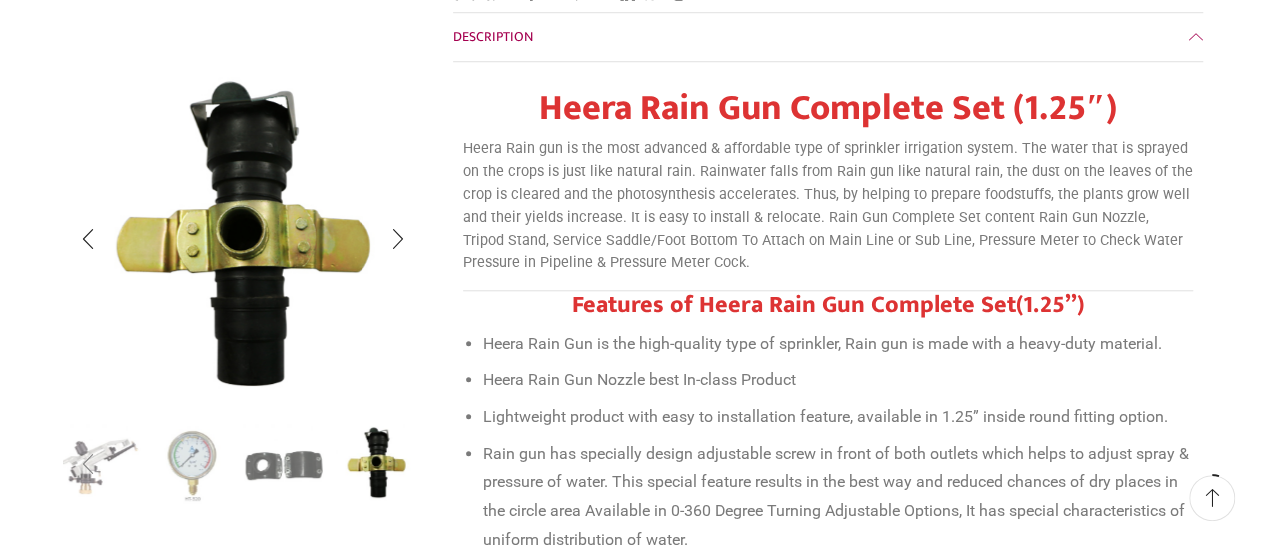 click at bounding box center [88, 465] 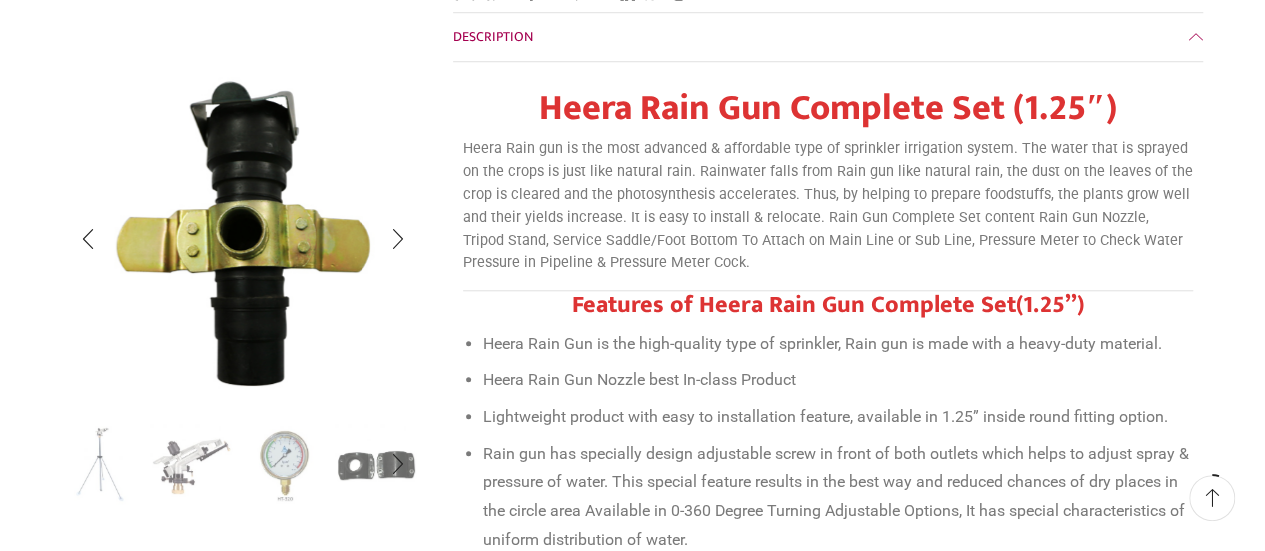 click at bounding box center (99, 465) 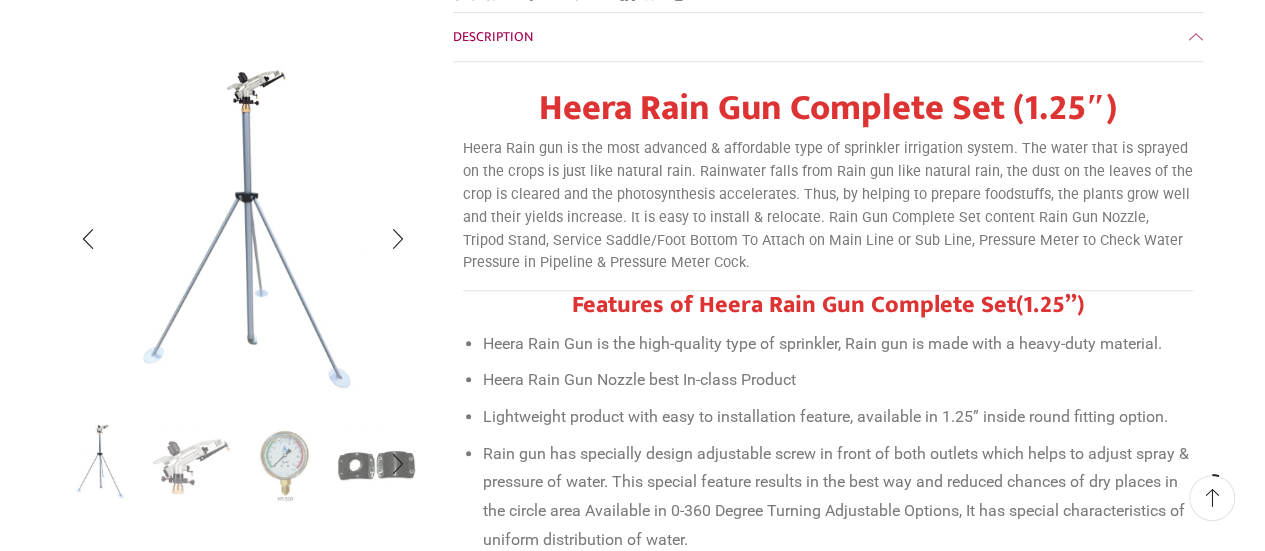 click at bounding box center (99, 462) 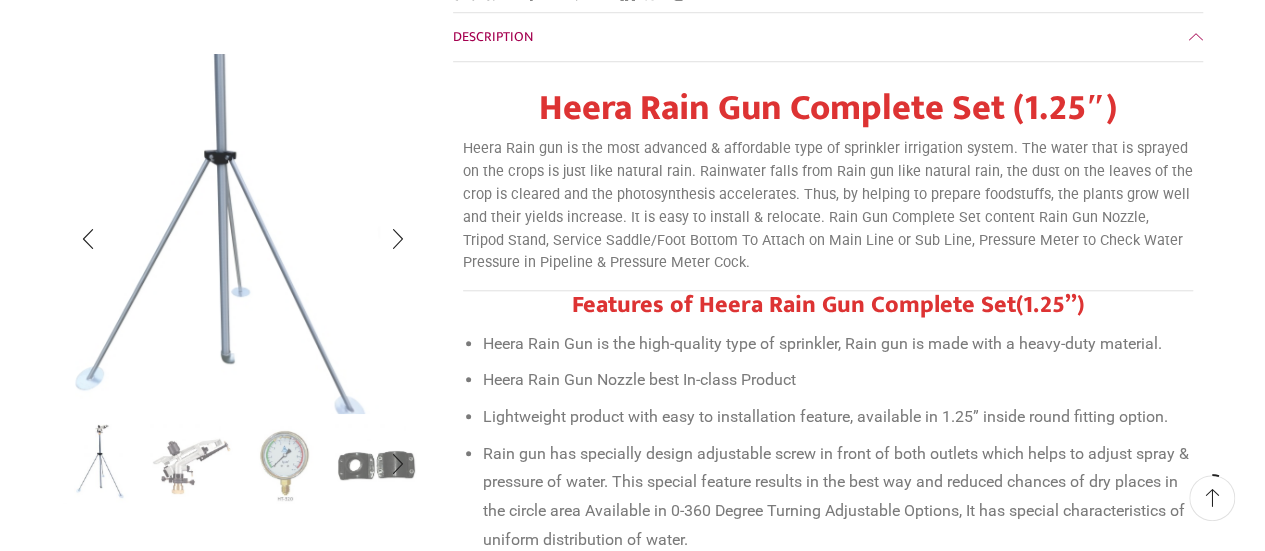 click at bounding box center (215, 209) 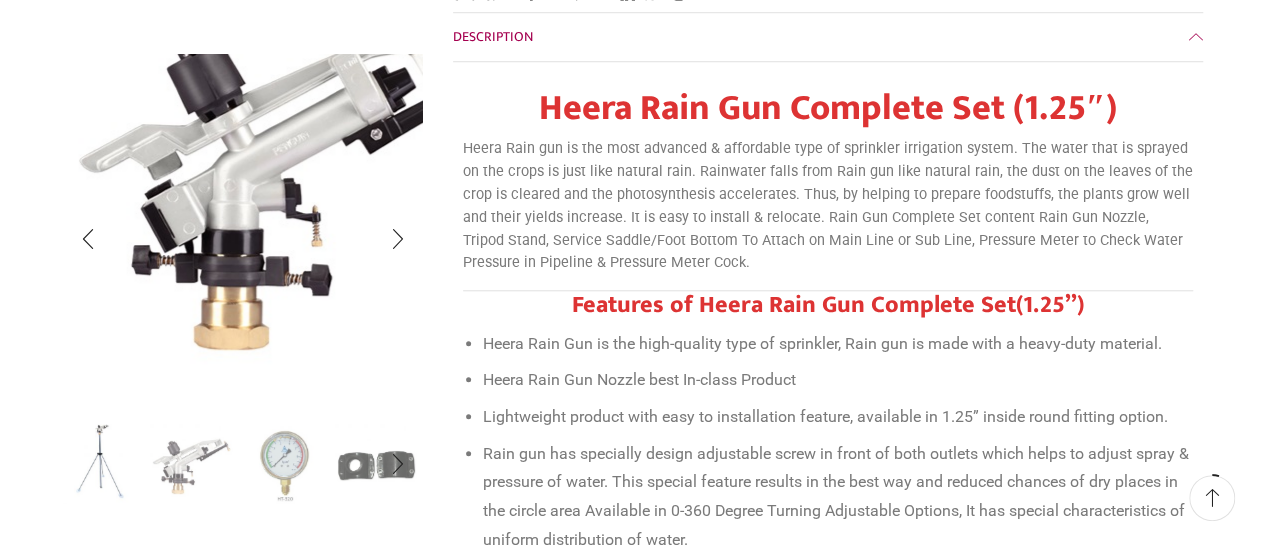 click at bounding box center (313, 180) 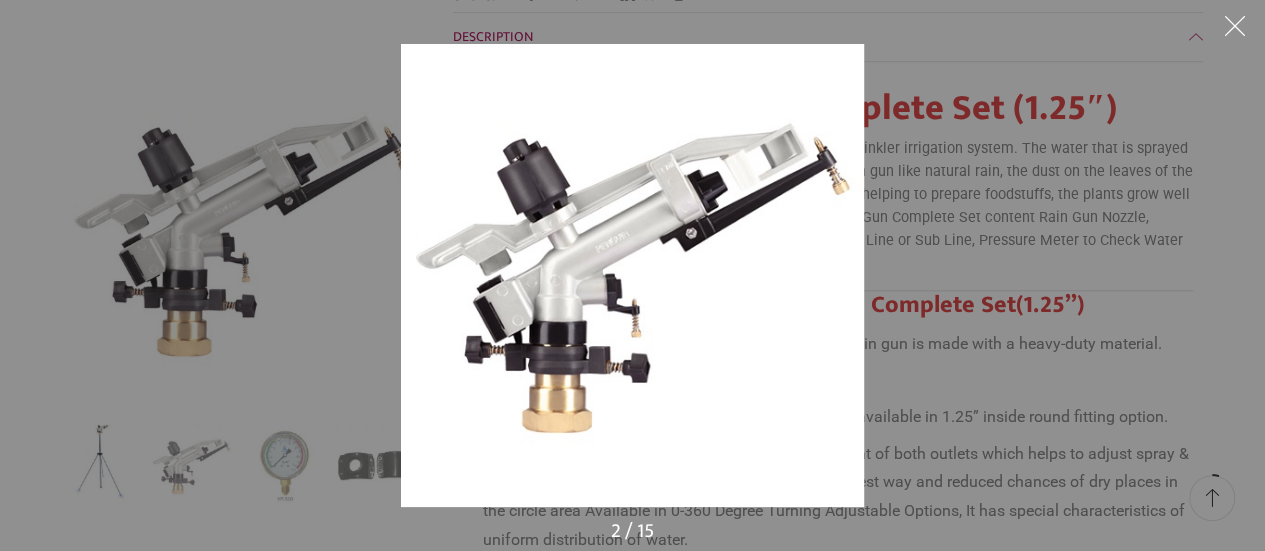 click at bounding box center (1033, 319) 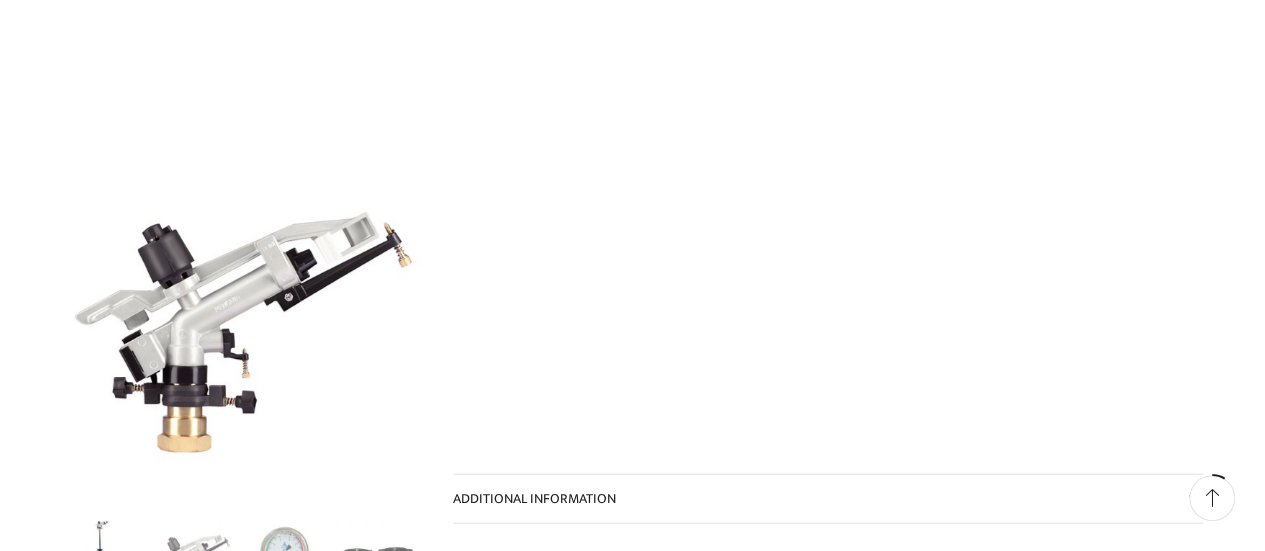 scroll, scrollTop: 1200, scrollLeft: 0, axis: vertical 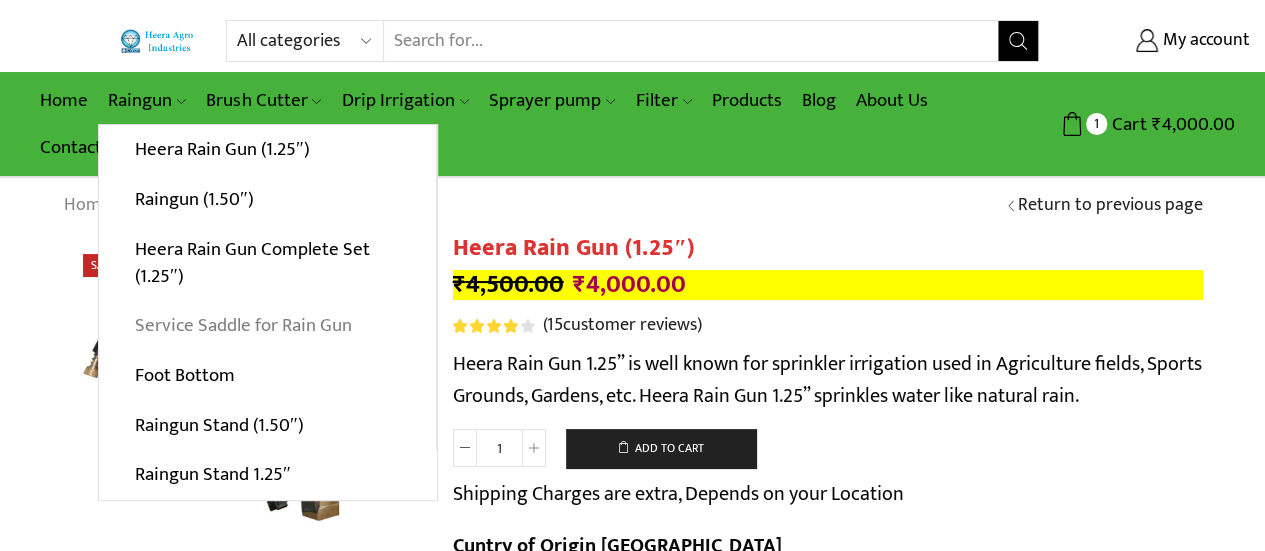 click on "Service Saddle for Rain Gun" at bounding box center (267, 326) 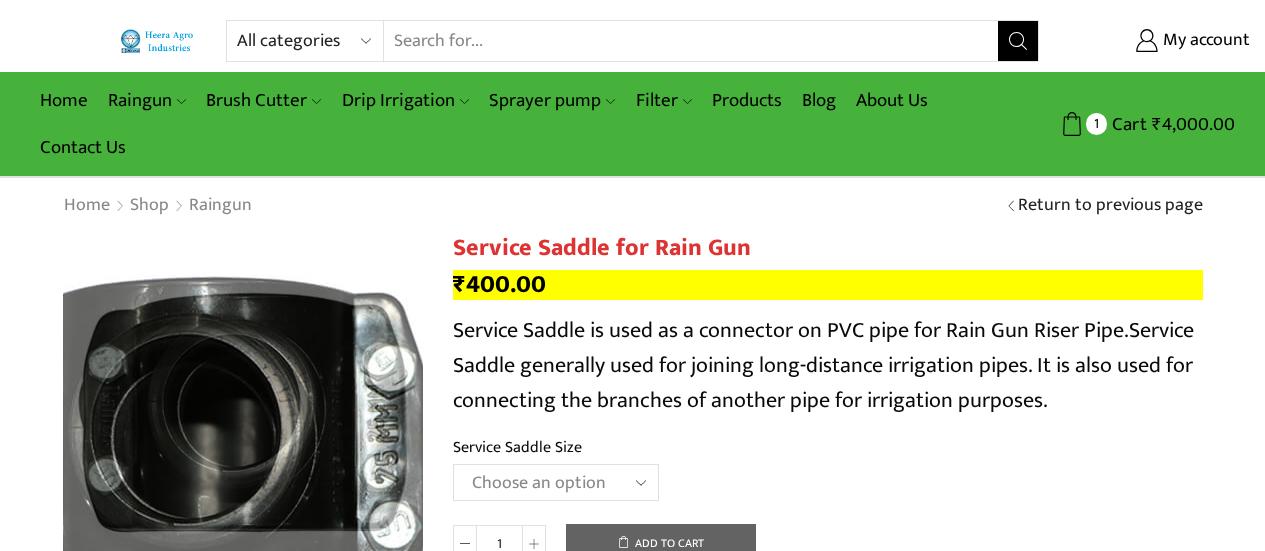 scroll, scrollTop: 0, scrollLeft: 0, axis: both 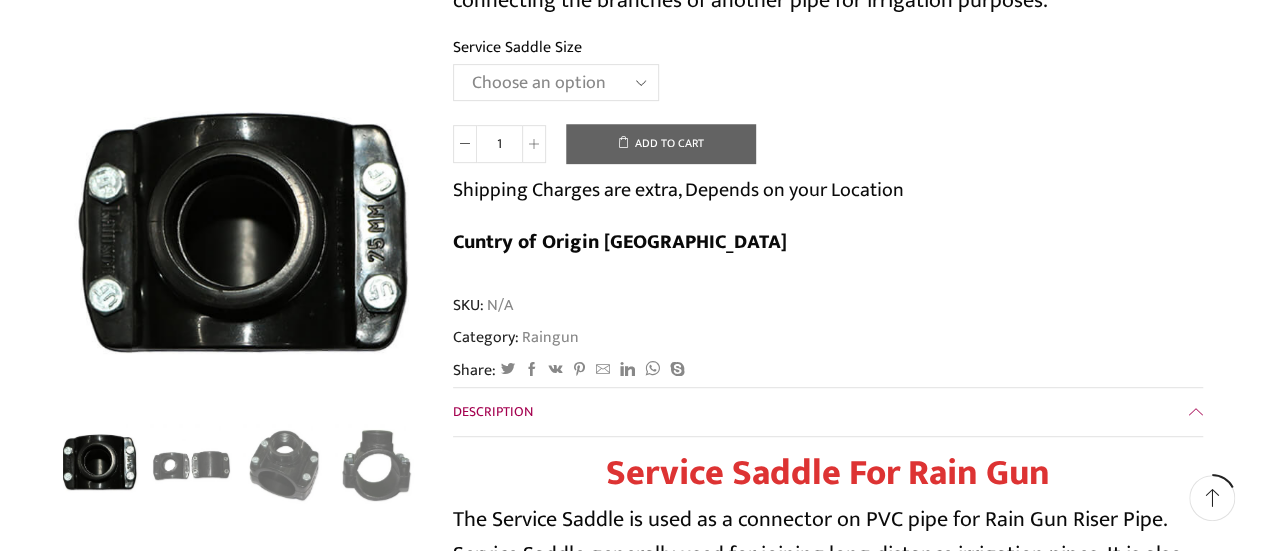 click on "Choose an option 2" X 1.25" 2.5" X 1.25" 3" X 1.25" 2" X 1.50" 2.5" X 1.50" 3" X 1.50"" 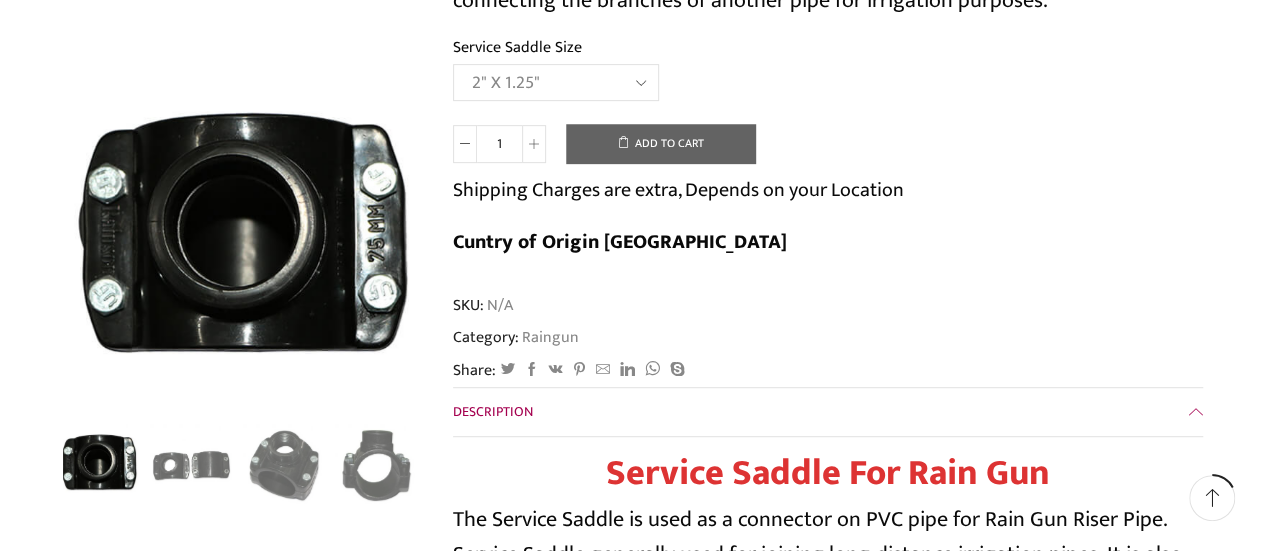 click on "Choose an option 2" X 1.25" 2.5" X 1.25" 3" X 1.25" 2" X 1.50" 2.5" X 1.50" 3" X 1.50"" 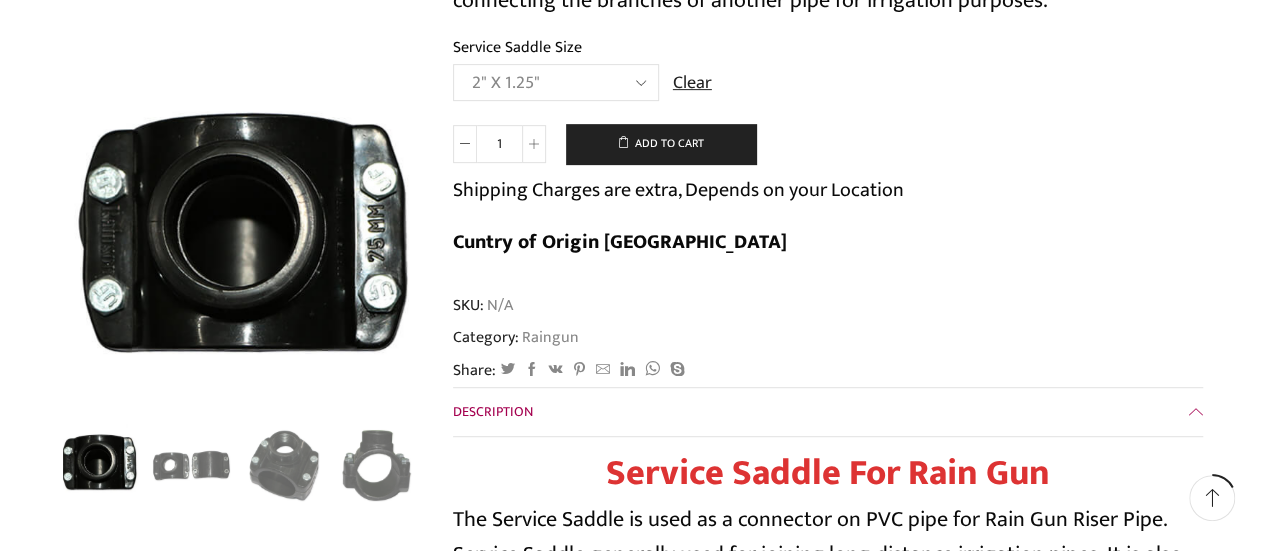 click on "SKU:  N/A" at bounding box center [828, 305] 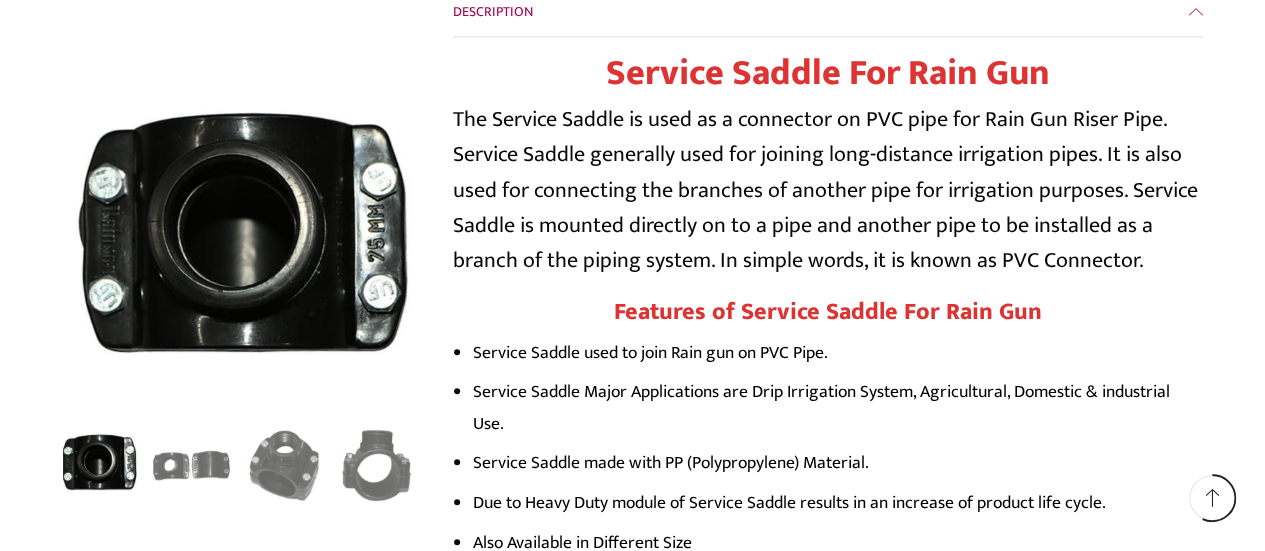 scroll, scrollTop: 1600, scrollLeft: 0, axis: vertical 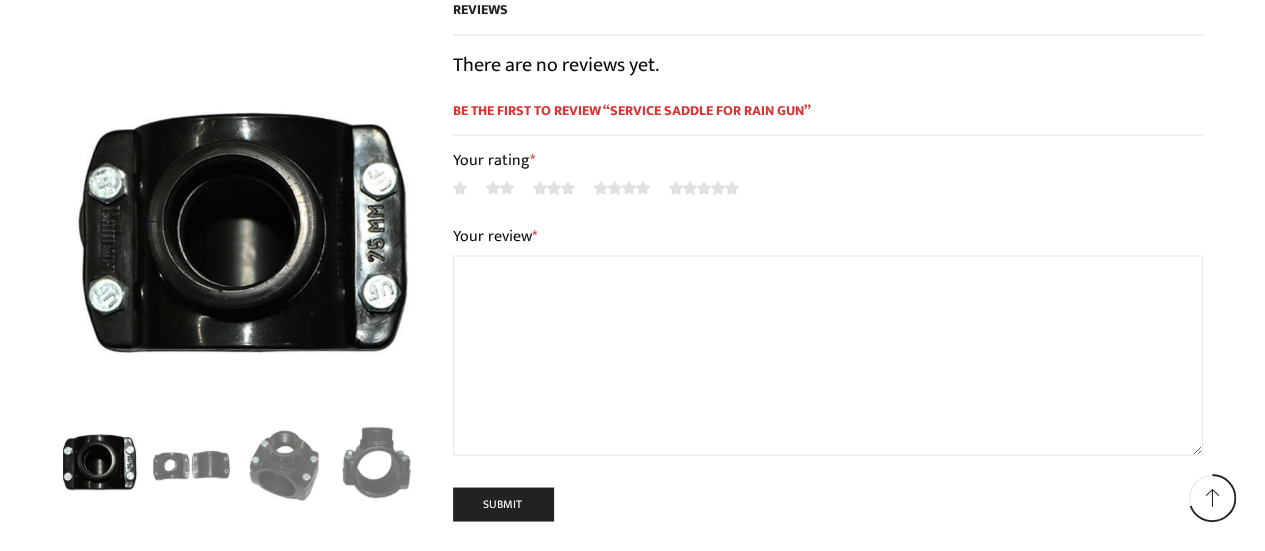 click at bounding box center (376, 462) 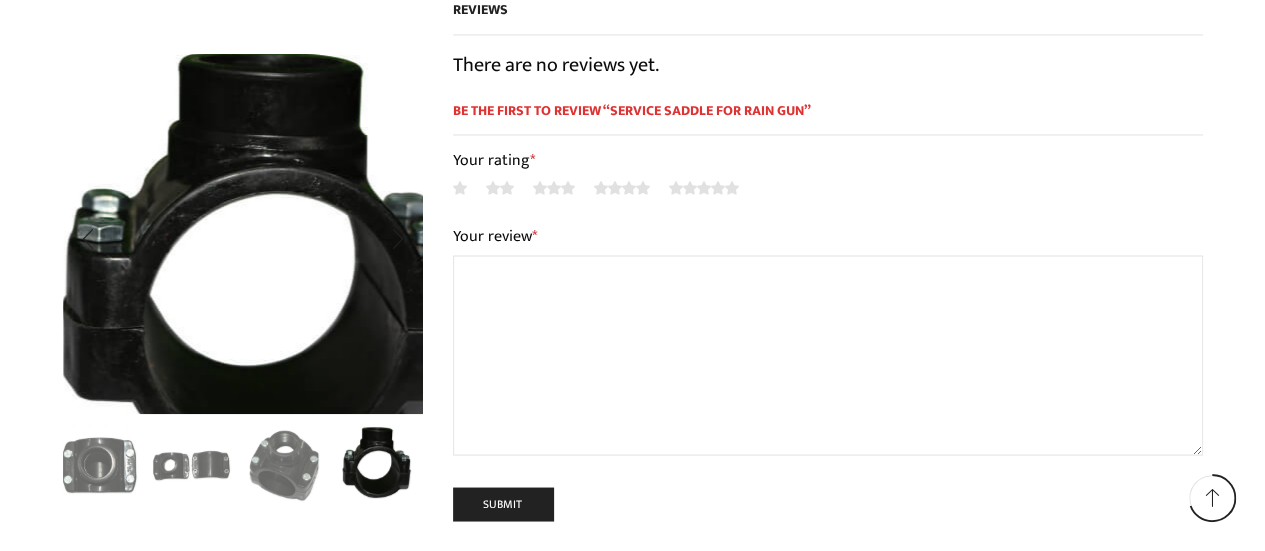 click at bounding box center [266, 265] 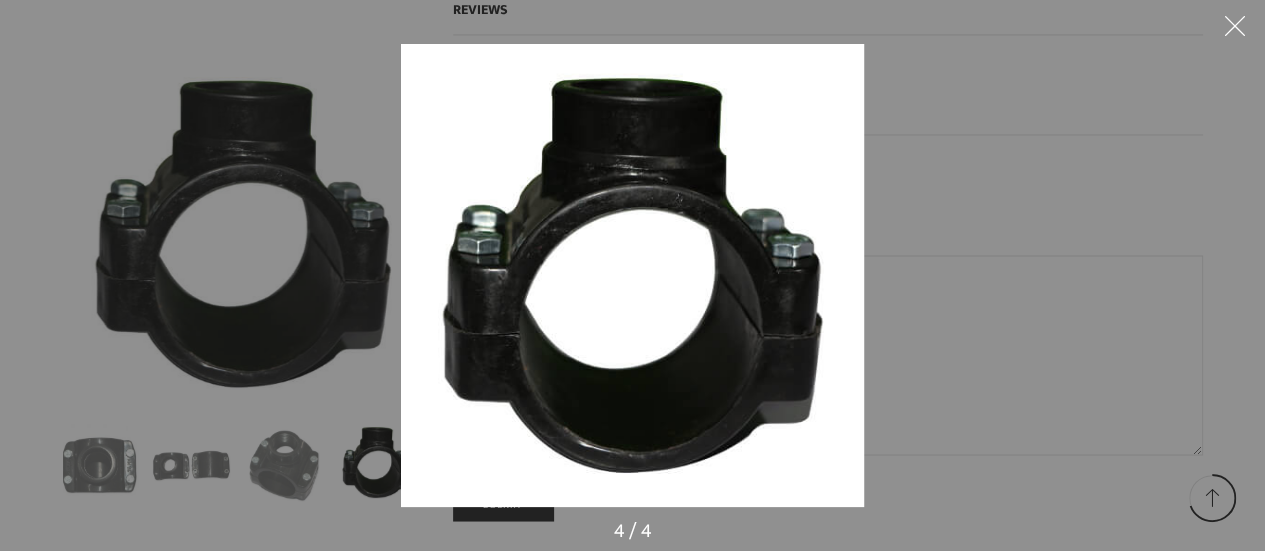 click at bounding box center [1033, 319] 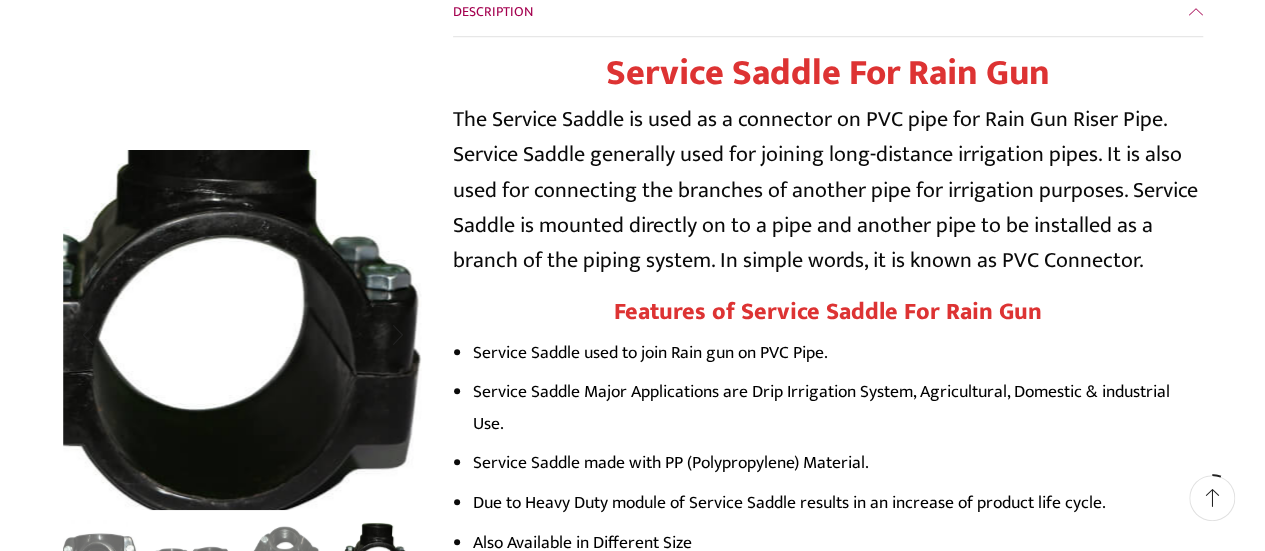scroll, scrollTop: 0, scrollLeft: 0, axis: both 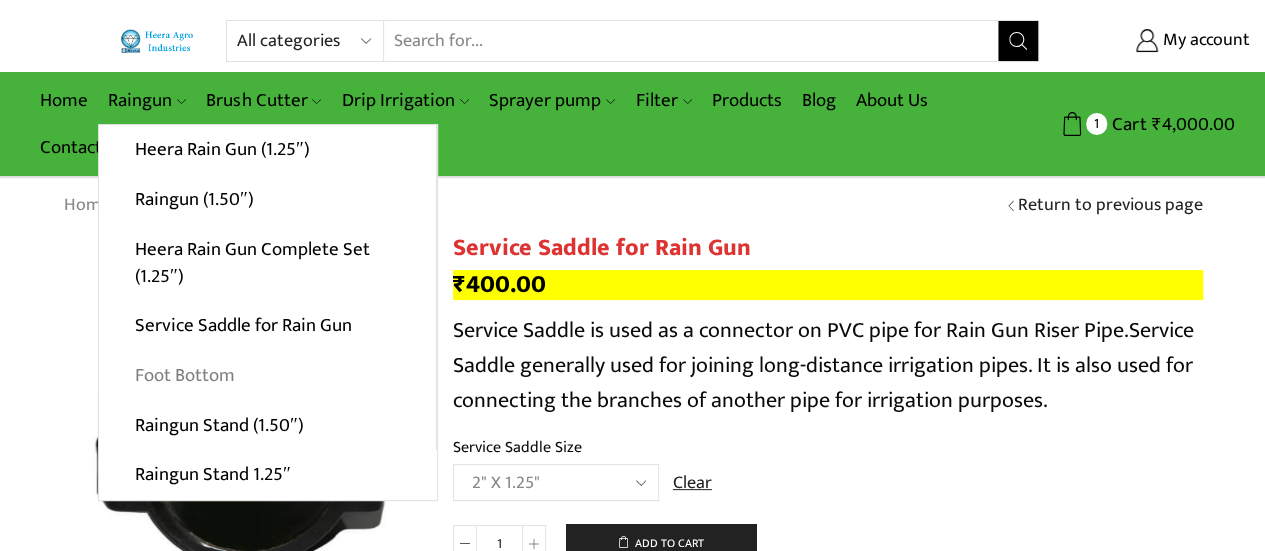 click on "Foot Bottom" at bounding box center (267, 376) 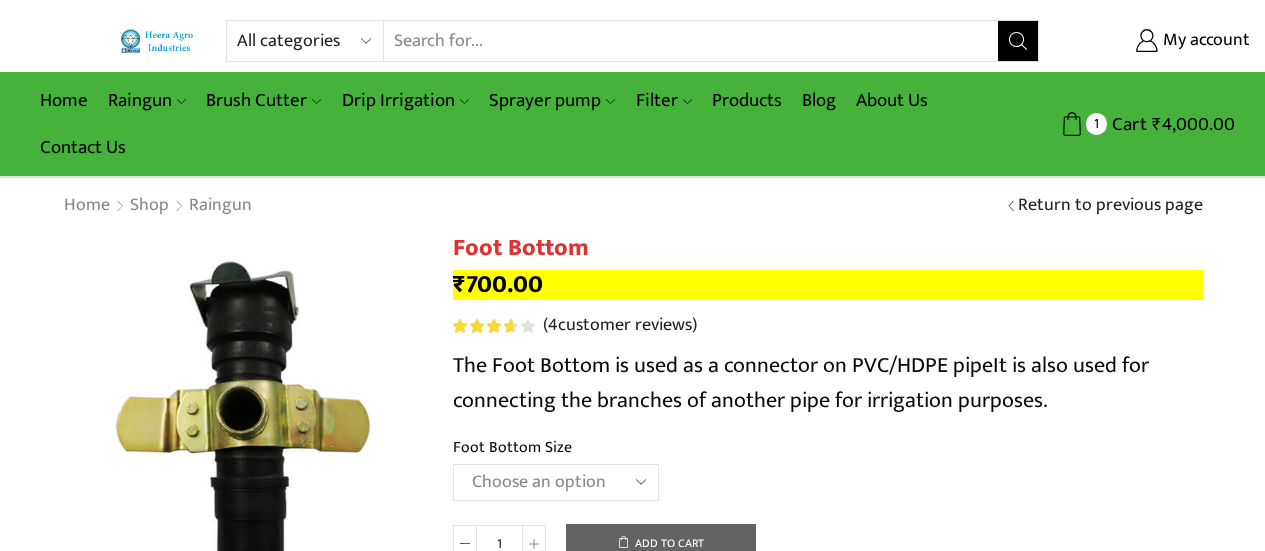 scroll, scrollTop: 0, scrollLeft: 0, axis: both 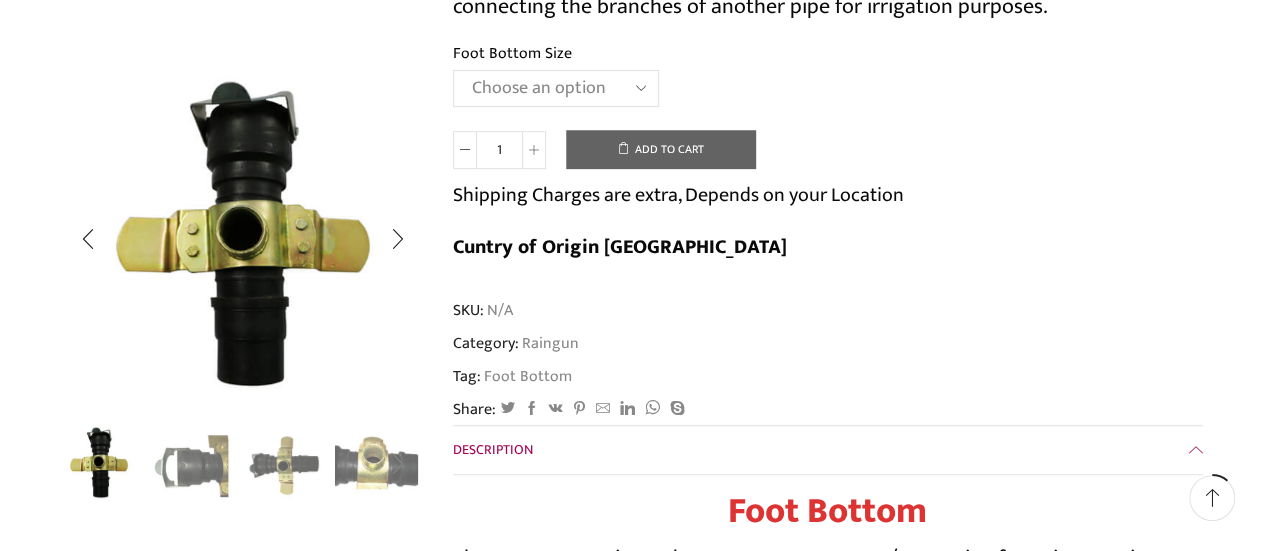 click at bounding box center [397, 465] 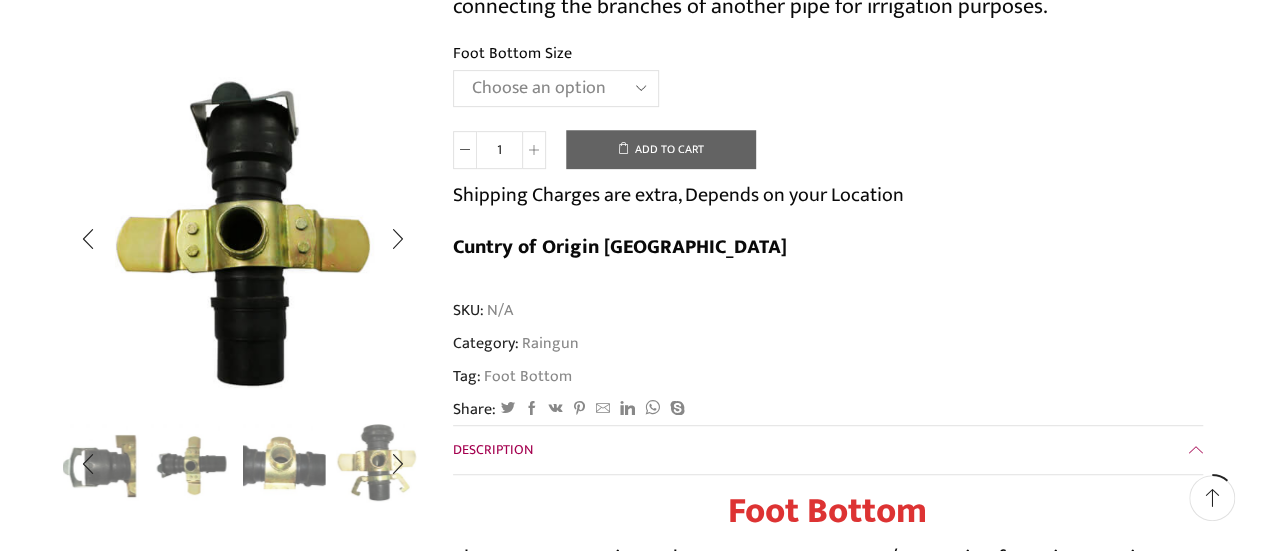 click at bounding box center (376, 462) 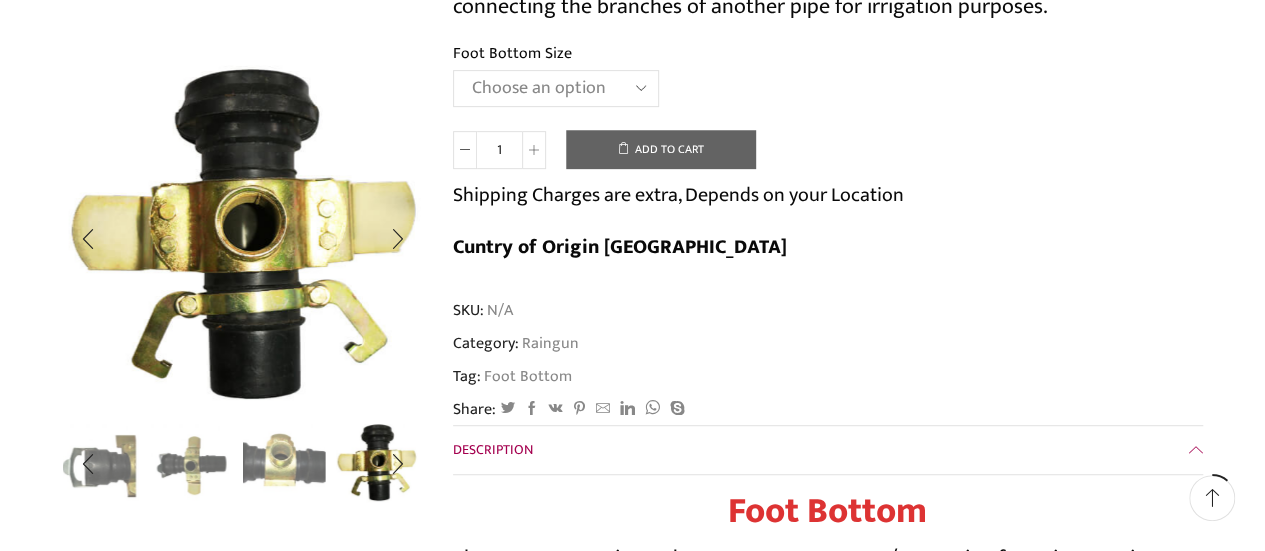 click at bounding box center (284, 462) 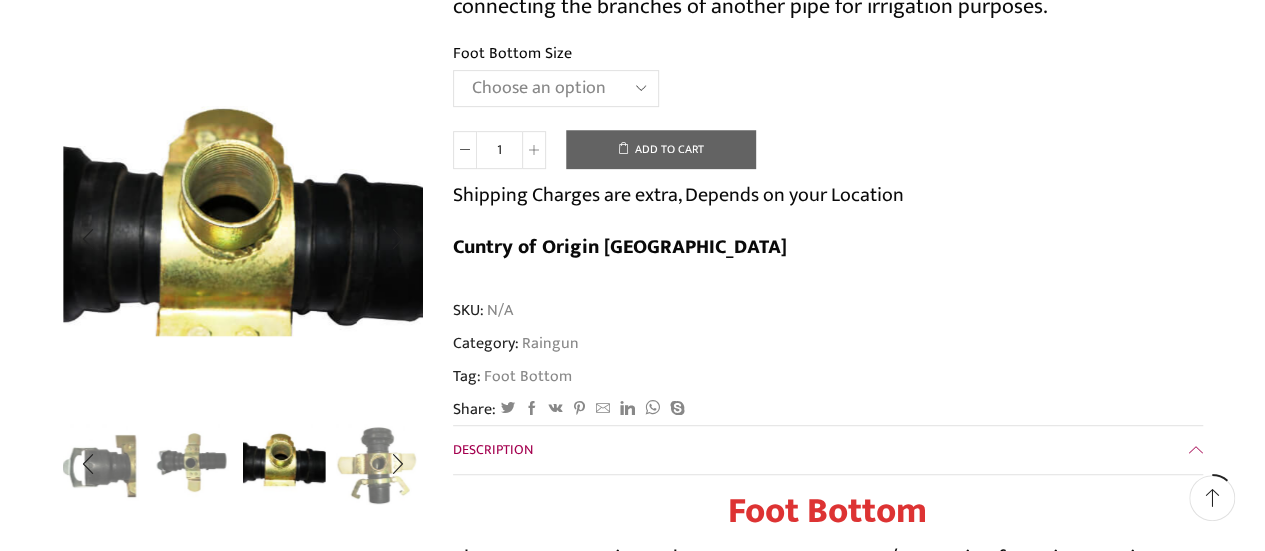 click at bounding box center (191, 462) 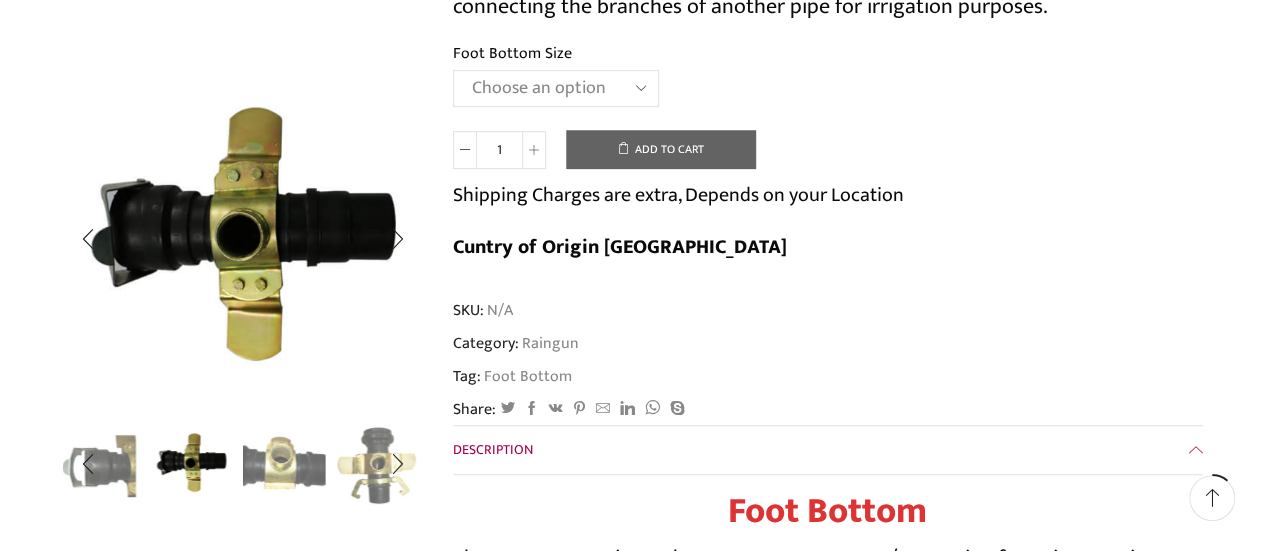 click at bounding box center (191, 462) 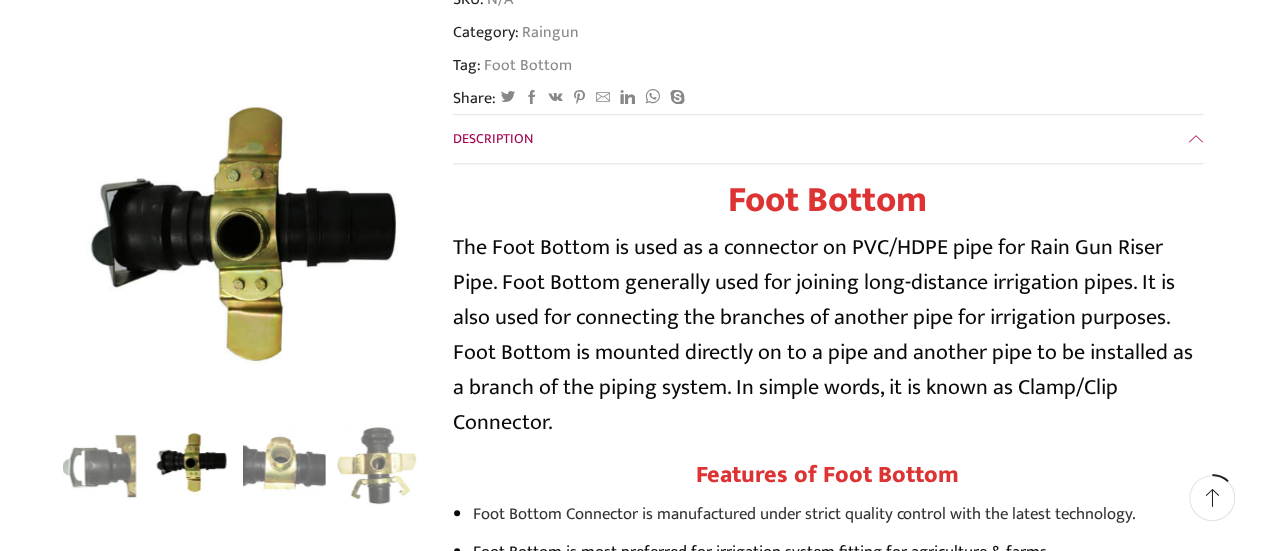 scroll, scrollTop: 794, scrollLeft: 0, axis: vertical 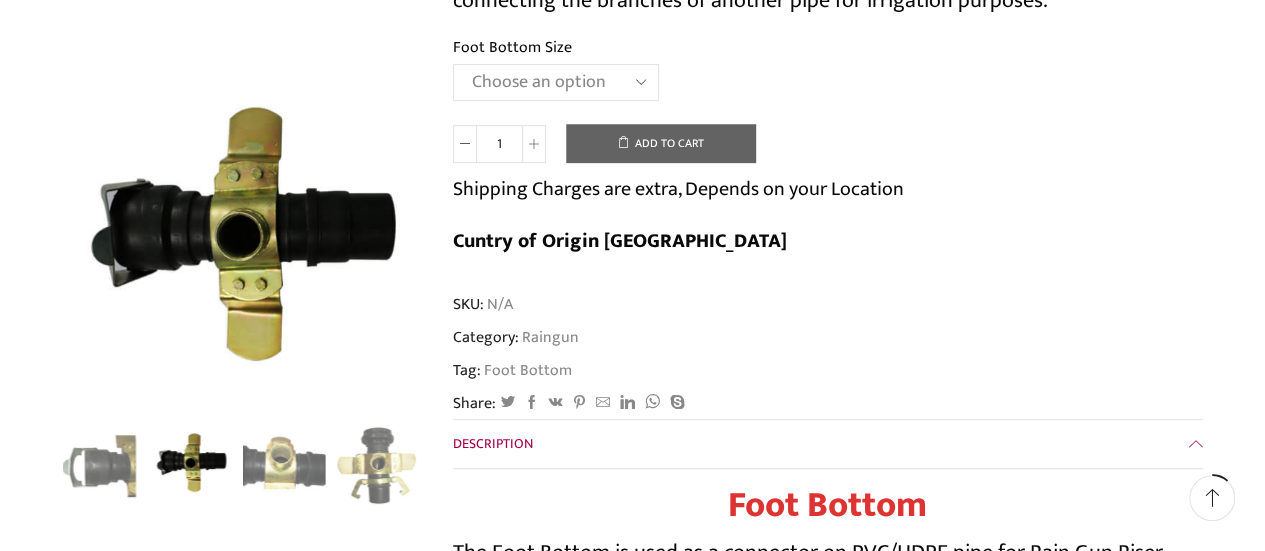 click on "Add to cart" 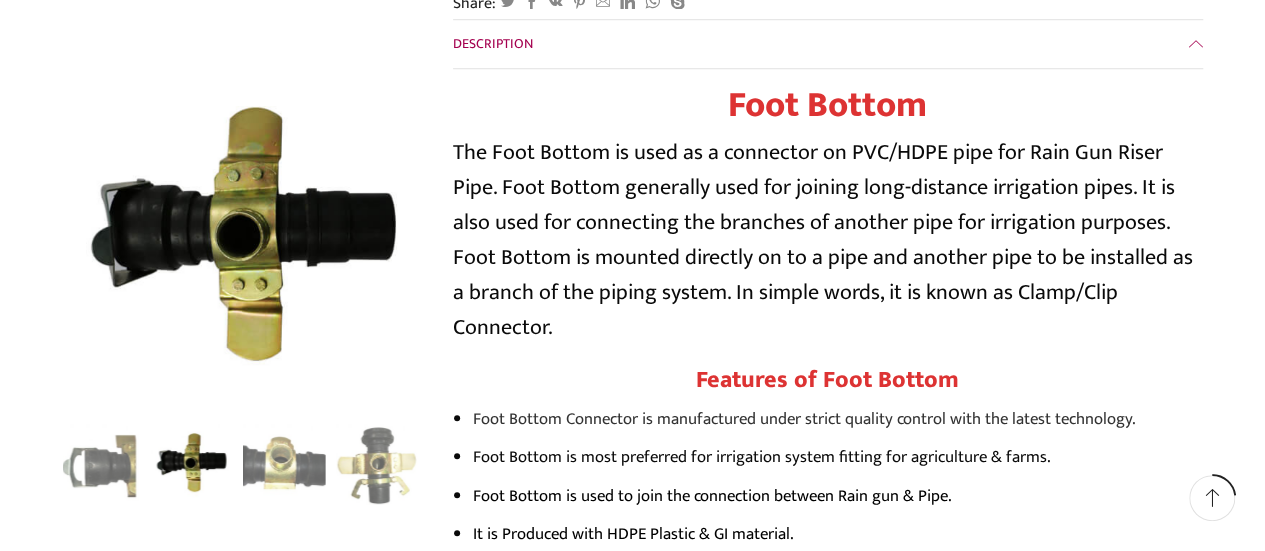 scroll, scrollTop: 0, scrollLeft: 0, axis: both 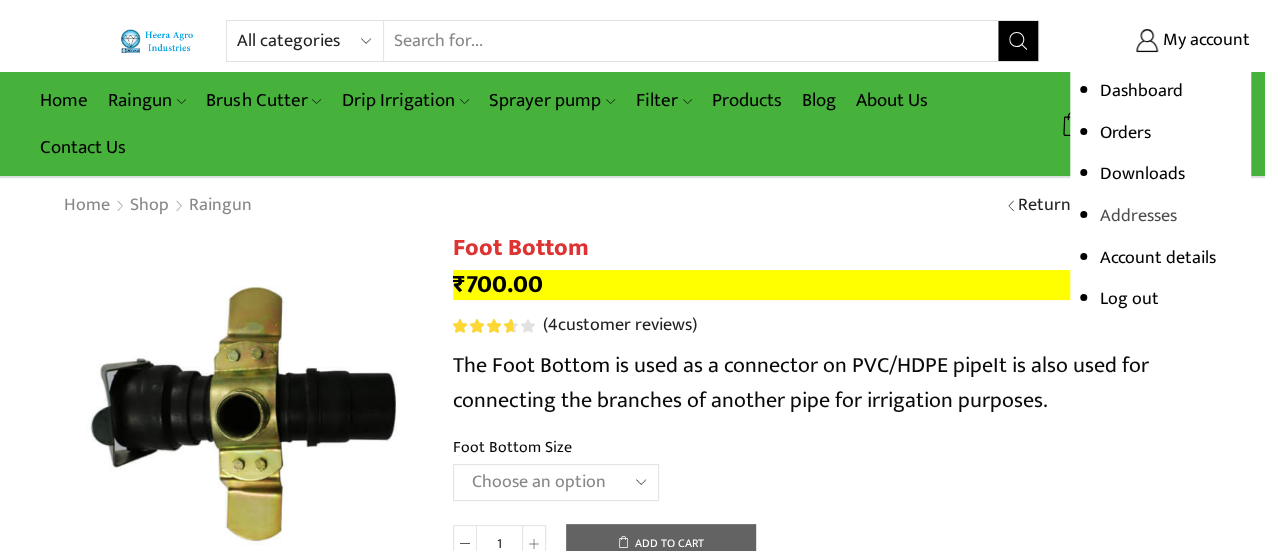 click on "Addresses" at bounding box center [1138, 216] 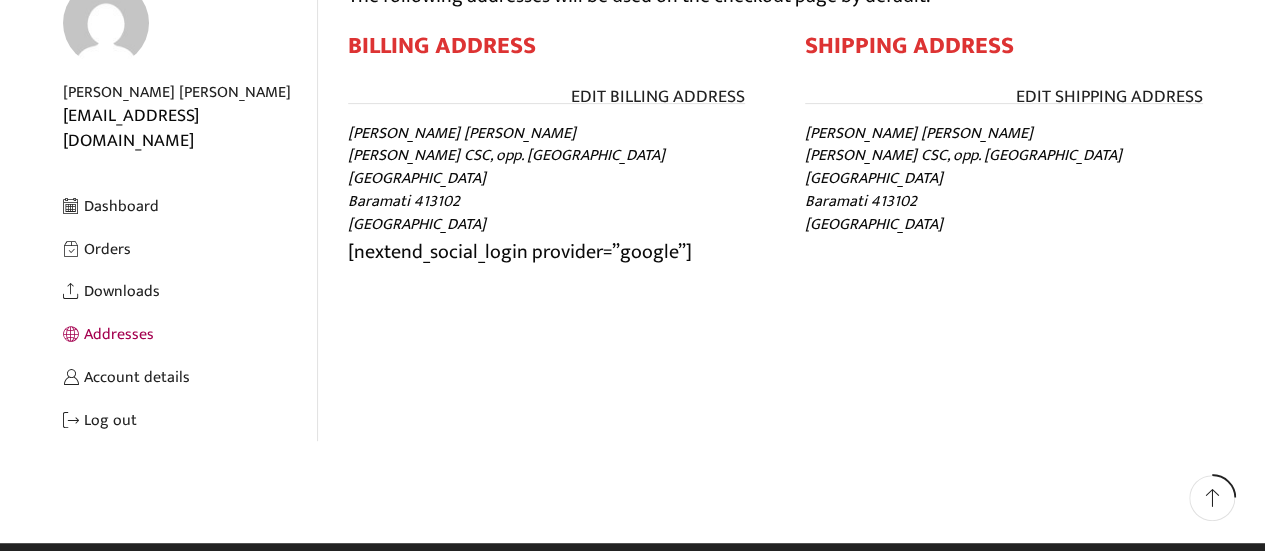 scroll, scrollTop: 0, scrollLeft: 0, axis: both 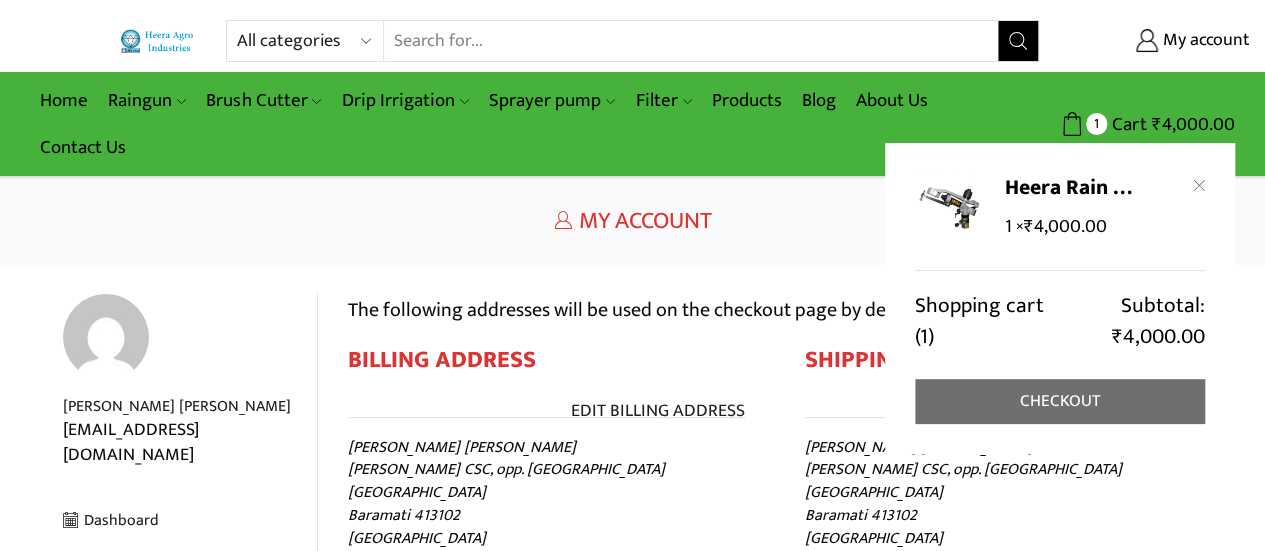 click on "Checkout" at bounding box center (1060, 401) 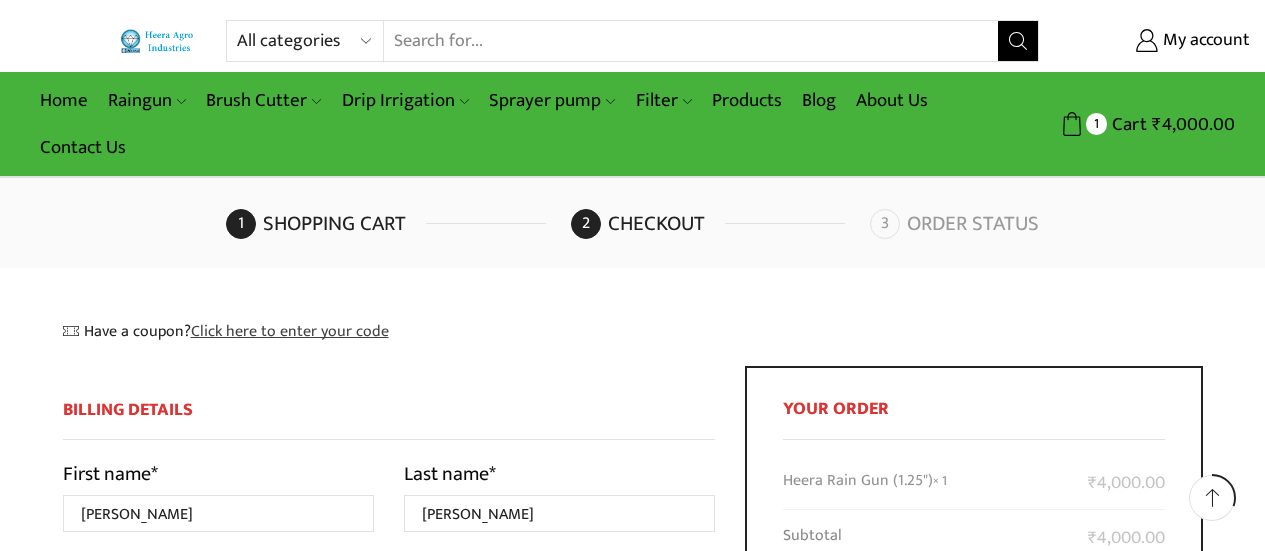 select on "MH" 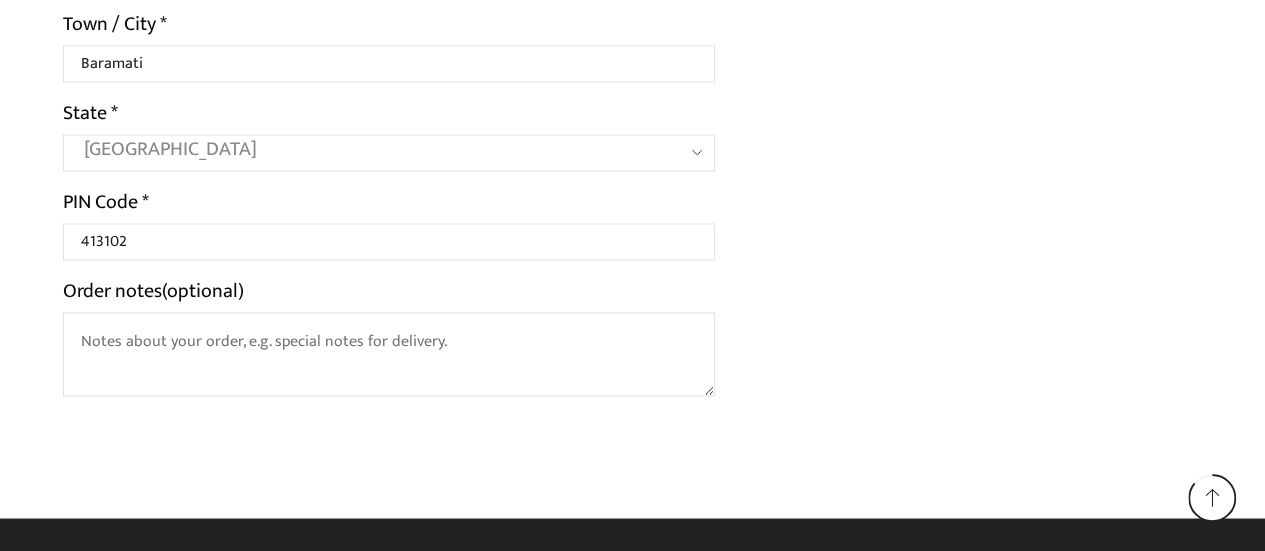 scroll, scrollTop: 735, scrollLeft: 0, axis: vertical 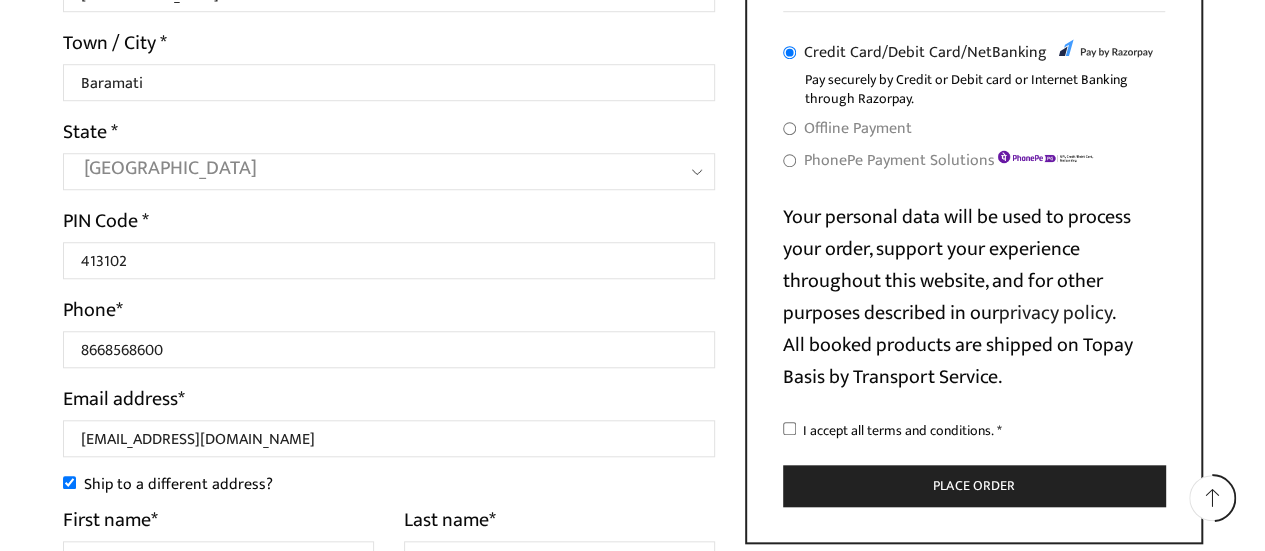 click on "Offline Payment" at bounding box center (789, 128) 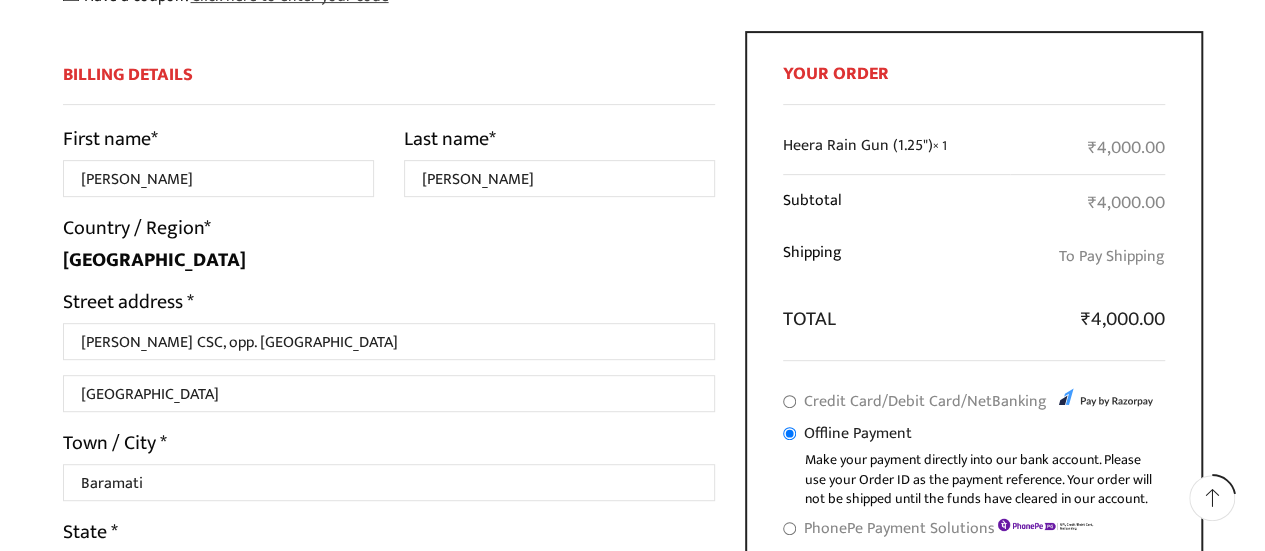 scroll, scrollTop: 735, scrollLeft: 0, axis: vertical 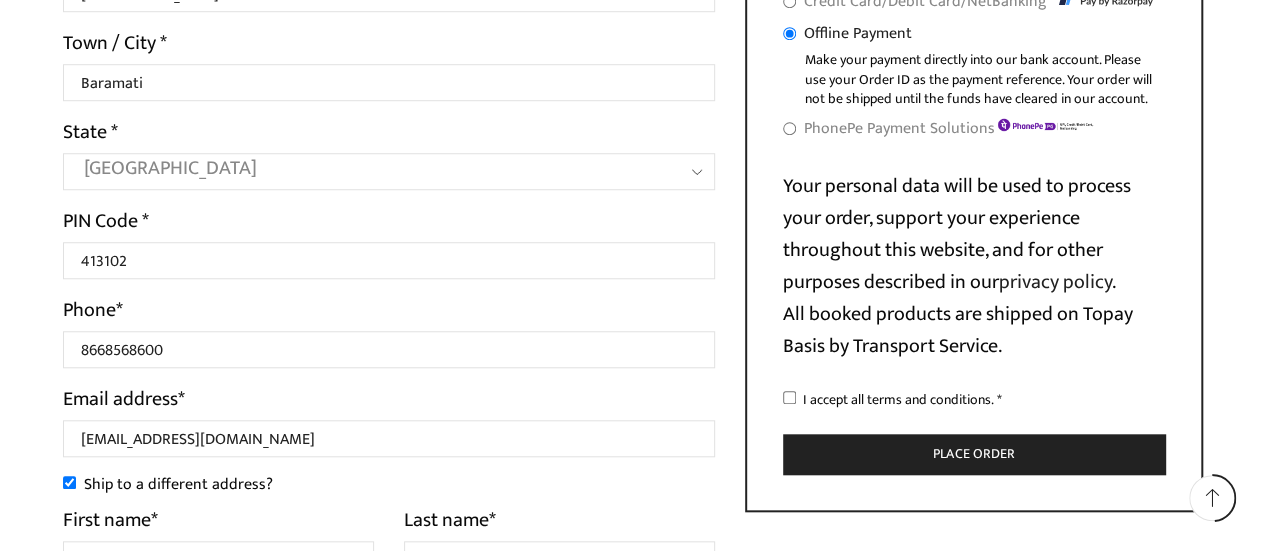 click on "PhonePe Payment Solutions" at bounding box center [789, 128] 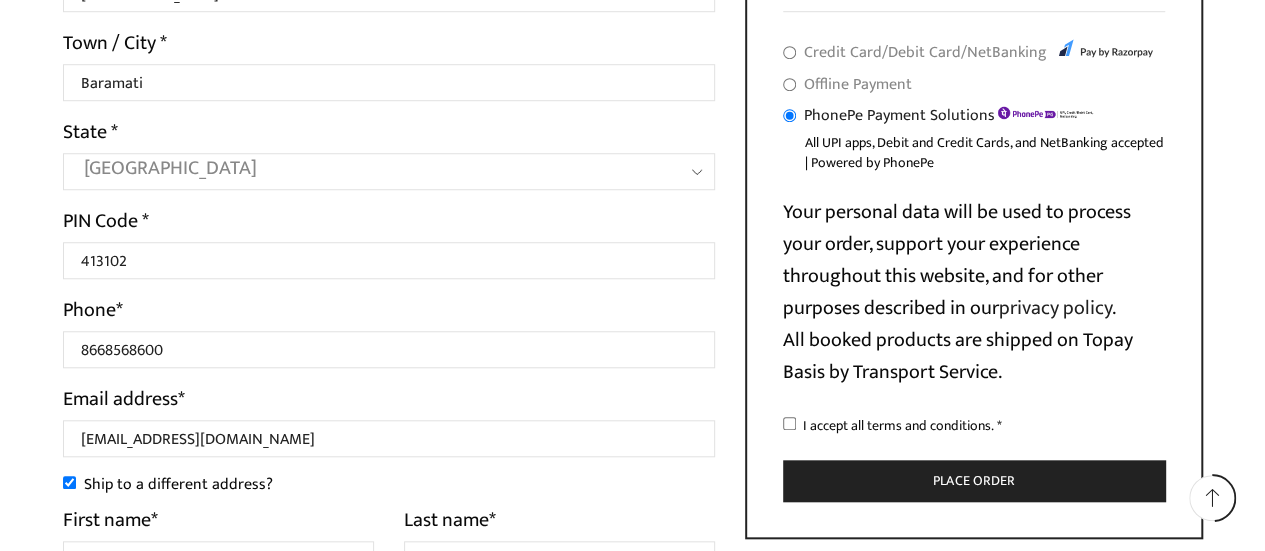 scroll, scrollTop: 1135, scrollLeft: 0, axis: vertical 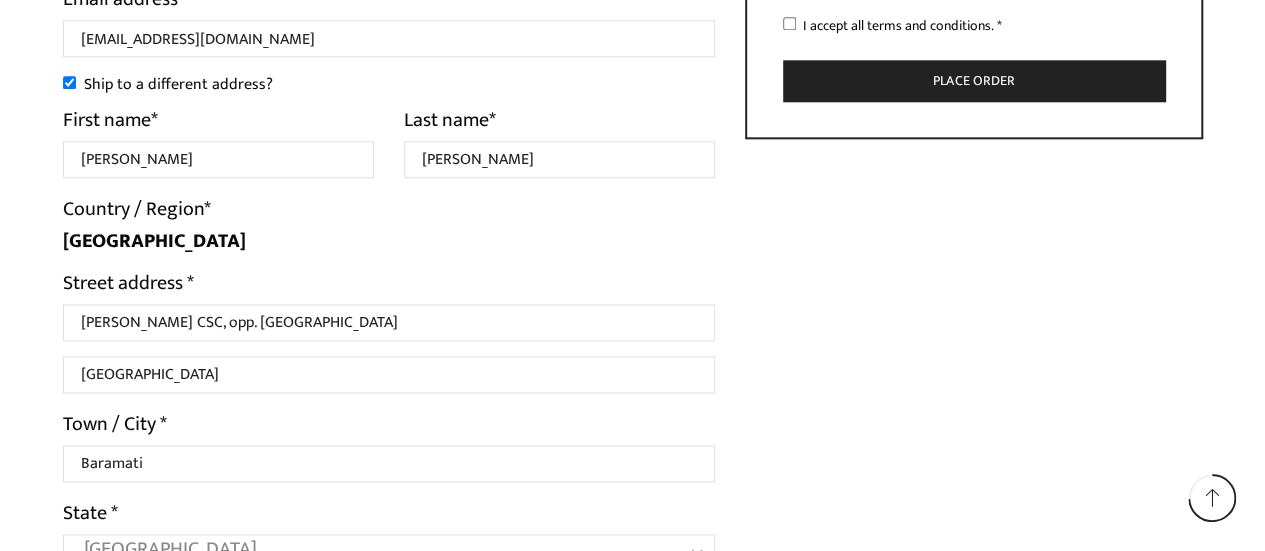 click on "I accept all terms and conditions.   *" at bounding box center [789, 23] 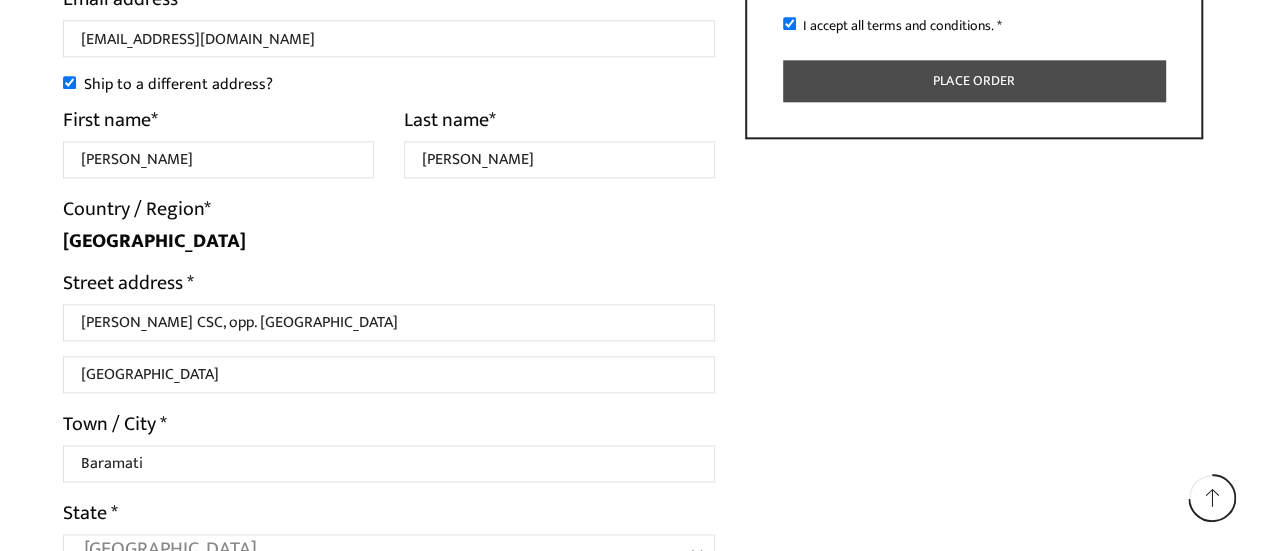 click on "Place order" at bounding box center (974, 80) 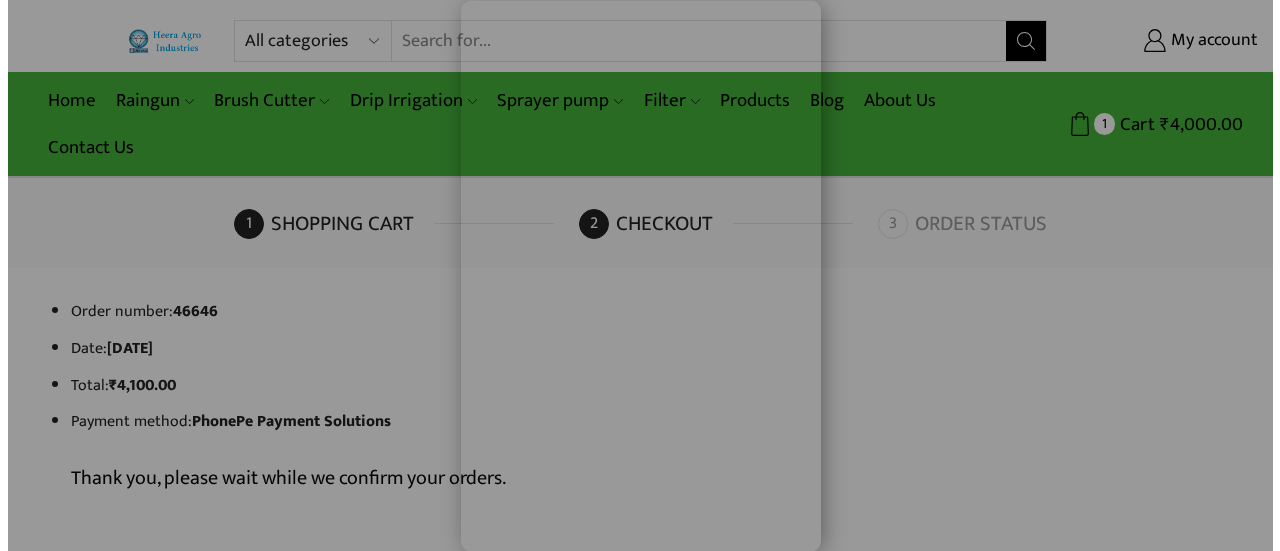 scroll, scrollTop: 0, scrollLeft: 0, axis: both 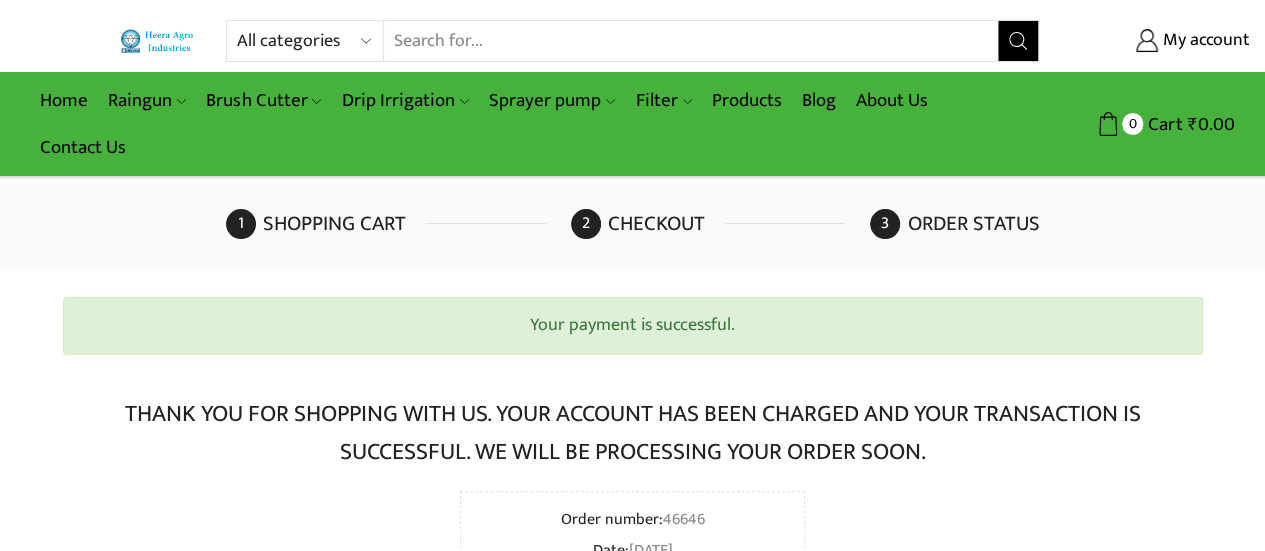 click on "All categories
Accessories
Air Release Valve
Brush Cutter
Domestic Use
Drip Irrigation
Filter
Fogger
Heera Pipes
Mulching Paper
Non Return Valve (Normex)
Pressure Relief Valve
Raingun
Sprayer pump
Sprinkler
Supreme Silpaulin
Valve
Venturi
Water Pressure Gauge
Water Storage Tanks
अ‍ॅसेसरीज
अ‍ॅसेसरीज
एअर रिलीज व्हाॅल्व
एअर रिलीज व्हाॅल्व
घरगुती उपयोग
घरेलू उपयोग
ठिबक सिंचन
ठिबक सिंचन
ड्रीपर
ड्रीपर
पाण्याच्या टाक्या
पानीकी टंकिया
प्रेशर रिलीफ व्हाॅल्व
प्रेशर रिलीफ व्हाॅल्व
फिल्टर
फिल्टर
फॉगर
फॉगर
ब्रश कटर" at bounding box center (310, 41) 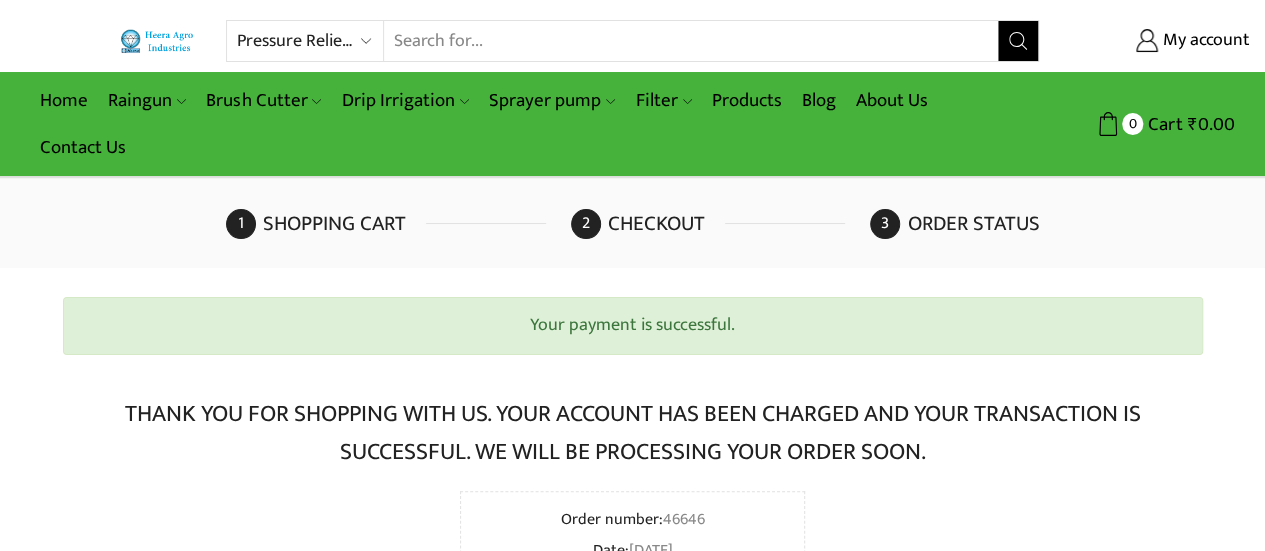 click on "All categories
Accessories
Air Release Valve
Brush Cutter
Domestic Use
Drip Irrigation
Filter
Fogger
Heera Pipes
Mulching Paper
Non Return Valve (Normex)
Pressure Relief Valve
Raingun
Sprayer pump
Sprinkler
Supreme Silpaulin
Valve
Venturi
Water Pressure Gauge
Water Storage Tanks
अ‍ॅसेसरीज
अ‍ॅसेसरीज
एअर रिलीज व्हाॅल्व
एअर रिलीज व्हाॅल्व
घरगुती उपयोग
घरेलू उपयोग
ठिबक सिंचन
ठिबक सिंचन
ड्रीपर
ड्रीपर
पाण्याच्या टाक्या
पानीकी टंकिया
प्रेशर रिलीफ व्हाॅल्व
प्रेशर रिलीफ व्हाॅल्व
फिल्टर
फिल्टर
फॉगर
फॉगर
ब्रश कटर" at bounding box center [310, 41] 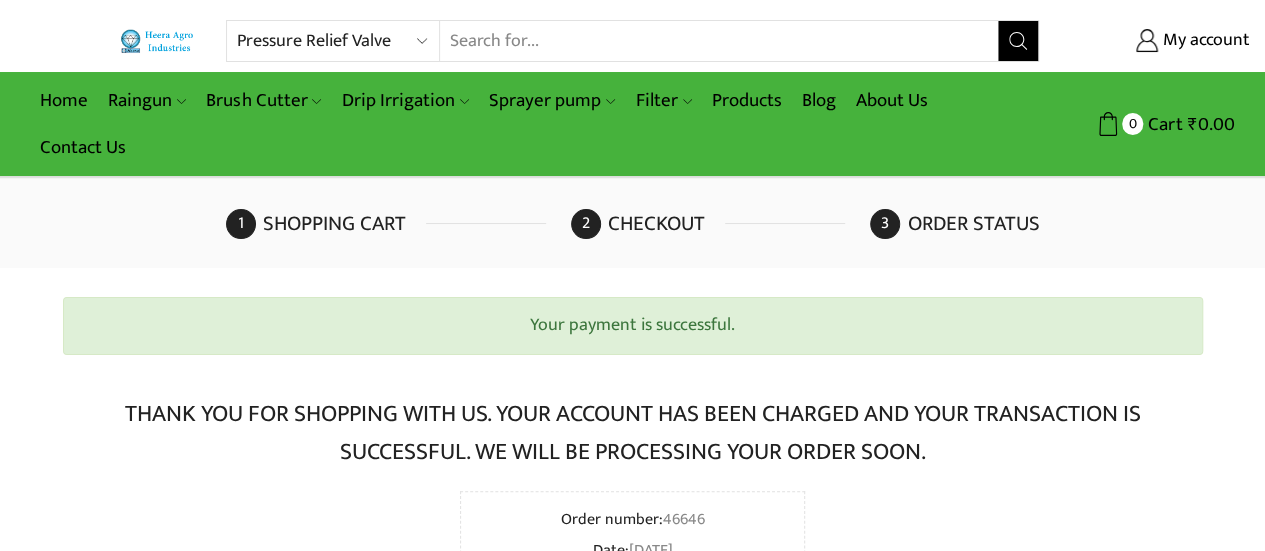 click 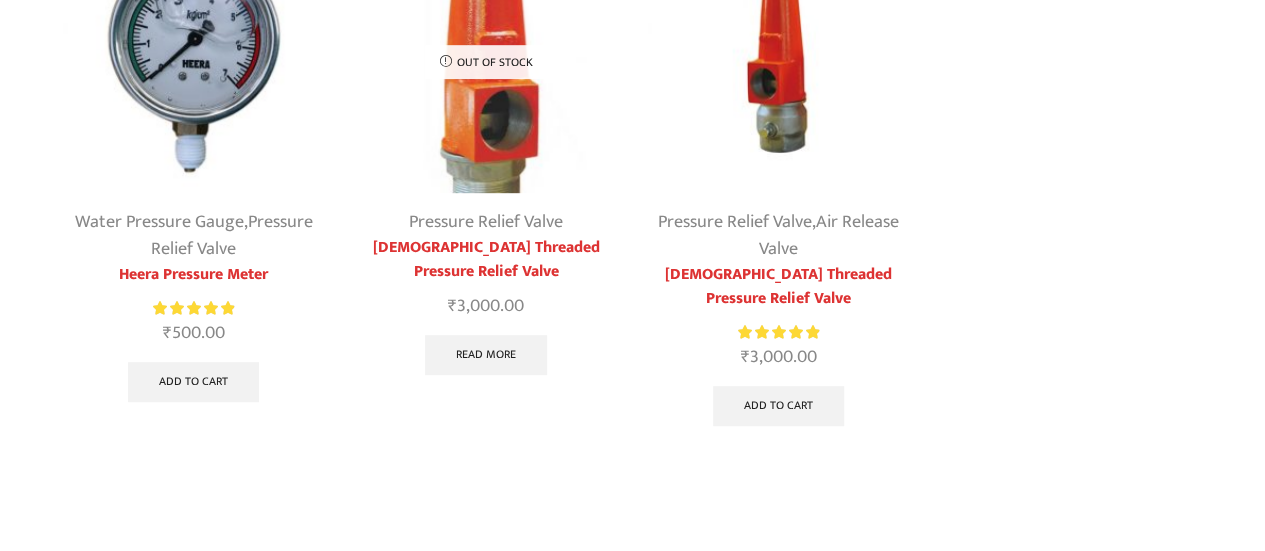 scroll, scrollTop: 0, scrollLeft: 0, axis: both 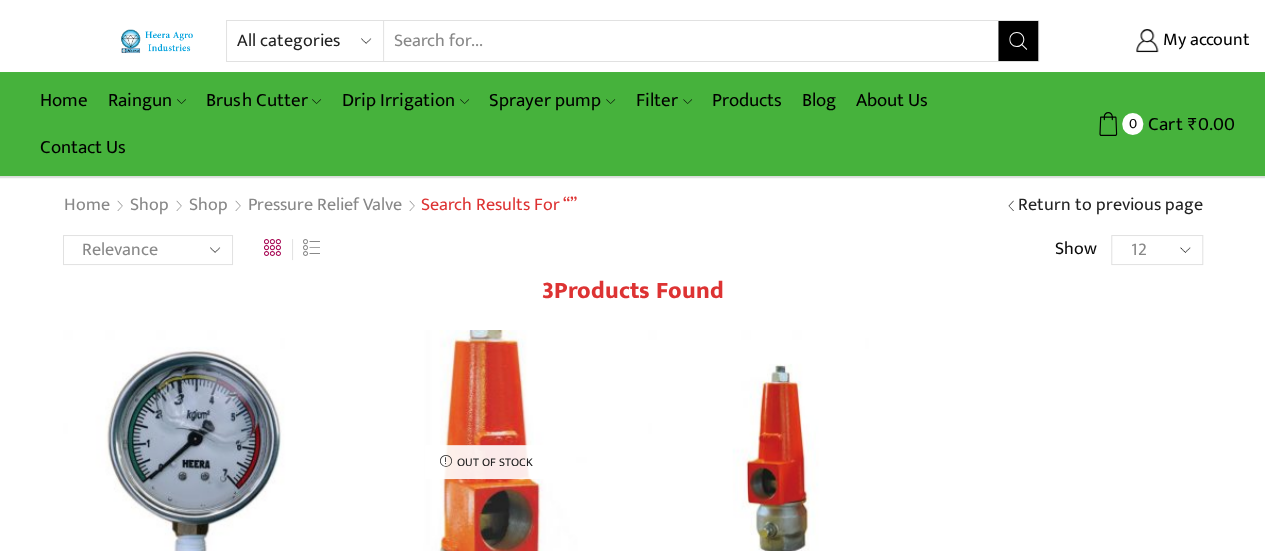 drag, startPoint x: 334, startPoint y: 35, endPoint x: 331, endPoint y: 57, distance: 22.203604 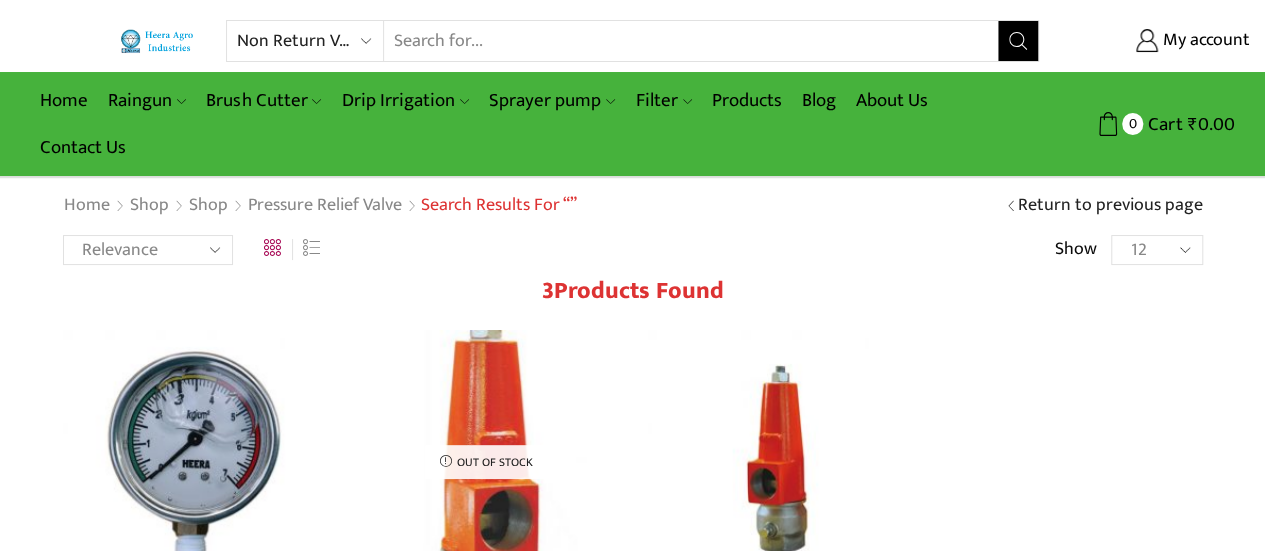 click on "All categories
Accessories
Air Release Valve
Brush Cutter
Domestic Use
Drip Irrigation
Filter
Fogger
Heera Pipes
Mulching Paper
Non Return Valve (Normex)
Pressure Relief Valve
Raingun
Sprayer pump
Sprinkler
Supreme Silpaulin
Valve
Venturi
Water Pressure Gauge
Water Storage Tanks
अ‍ॅसेसरीज
अ‍ॅसेसरीज
एअर रिलीज व्हाॅल्व
एअर रिलीज व्हाॅल्व
घरगुती उपयोग
घरेलू उपयोग
ठिबक सिंचन
ठिबक सिंचन
ड्रीपर
ड्रीपर
पाण्याच्या टाक्या
पानीकी टंकिया
प्रेशर रिलीफ व्हाॅल्व
प्रेशर रिलीफ व्हाॅल्व
फिल्टर
फिल्टर
फॉगर
फॉगर
ब्रश कटर" at bounding box center (310, 41) 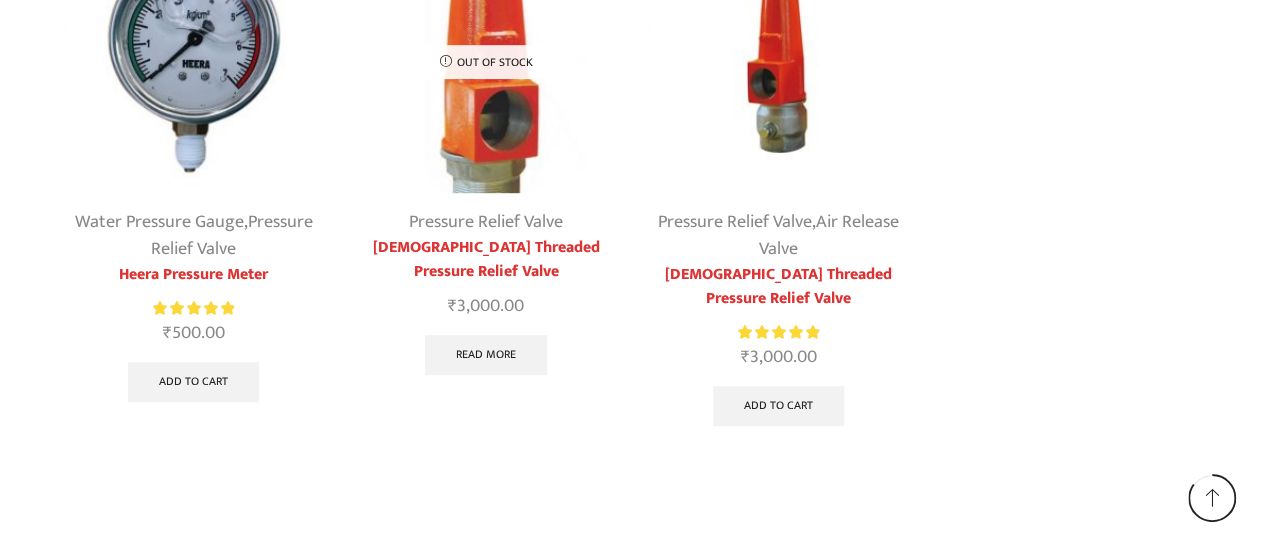 scroll, scrollTop: 0, scrollLeft: 0, axis: both 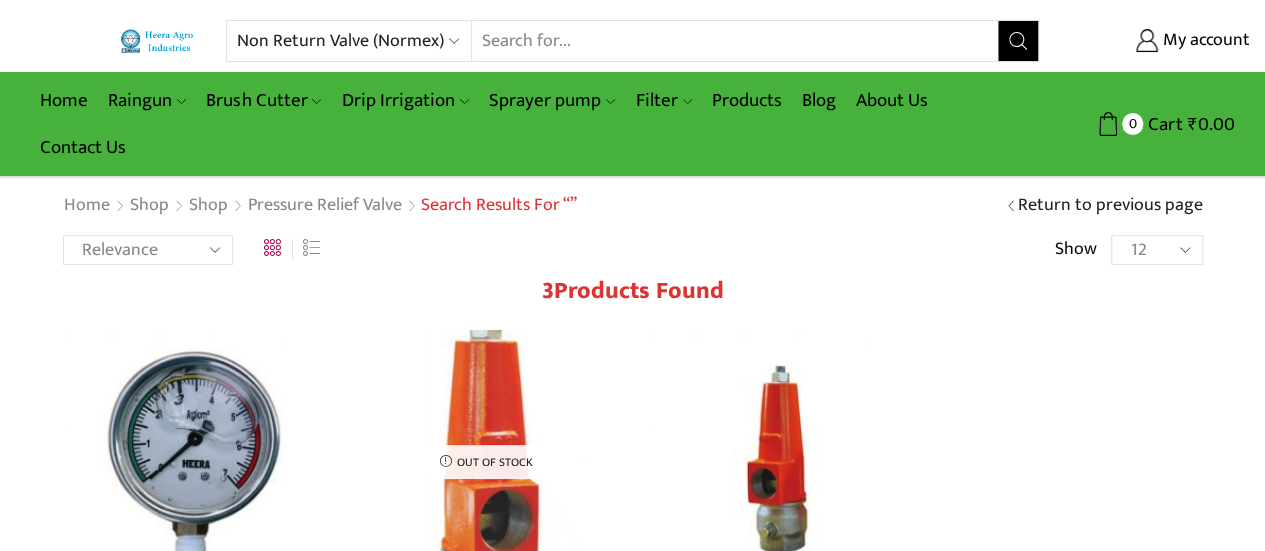 click on "Search" at bounding box center [1018, 41] 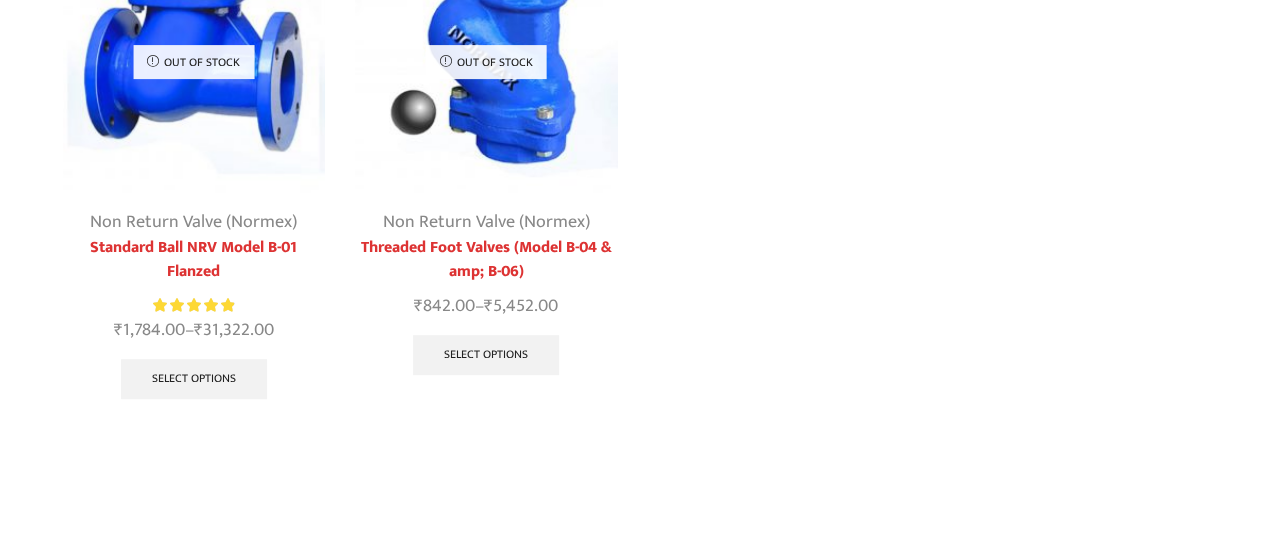scroll, scrollTop: 0, scrollLeft: 0, axis: both 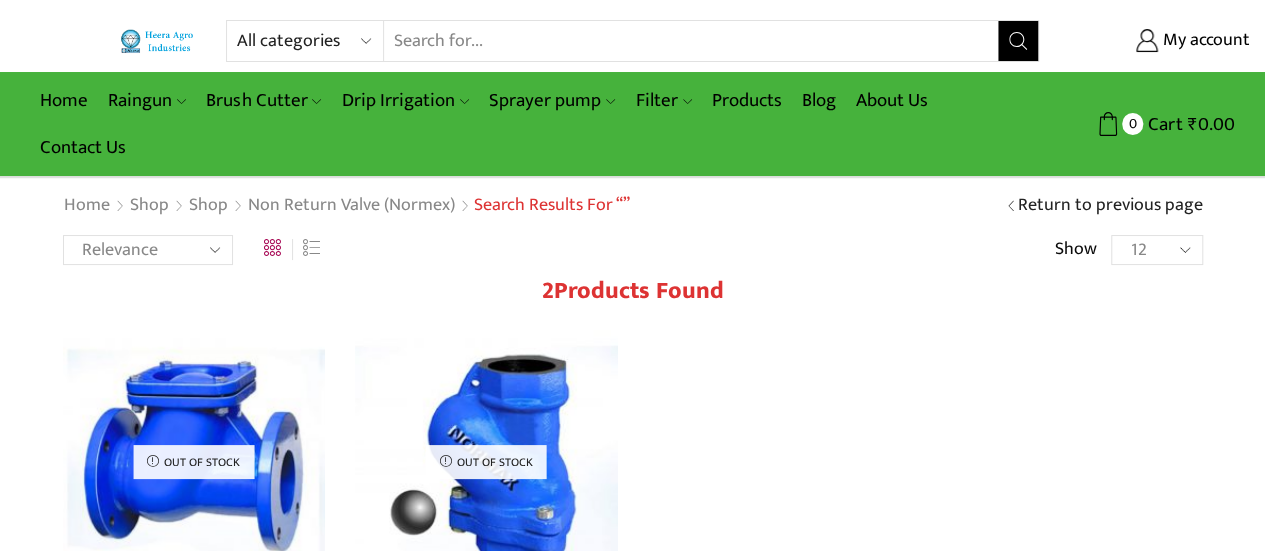 click on "All categories
Accessories
Air Release Valve
Brush Cutter
Domestic Use
Drip Irrigation
Filter
Fogger
Heera Pipes
Mulching Paper
Non Return Valve (Normex)
Pressure Relief Valve
Raingun
Sprayer pump
Sprinkler
Supreme Silpaulin
Valve
Venturi
Water Pressure Gauge
Water Storage Tanks
अ‍ॅसेसरीज
अ‍ॅसेसरीज
एअर रिलीज व्हाॅल्व
एअर रिलीज व्हाॅल्व
घरगुती उपयोग
घरेलू उपयोग
ठिबक सिंचन
ठिबक सिंचन
ड्रीपर
ड्रीपर
पाण्याच्या टाक्या
पानीकी टंकिया
प्रेशर रिलीफ व्हाॅल्व
प्रेशर रिलीफ व्हाॅल्व
फिल्टर
फिल्टर
फॉगर
फॉगर
ब्रश कटर" at bounding box center (310, 41) 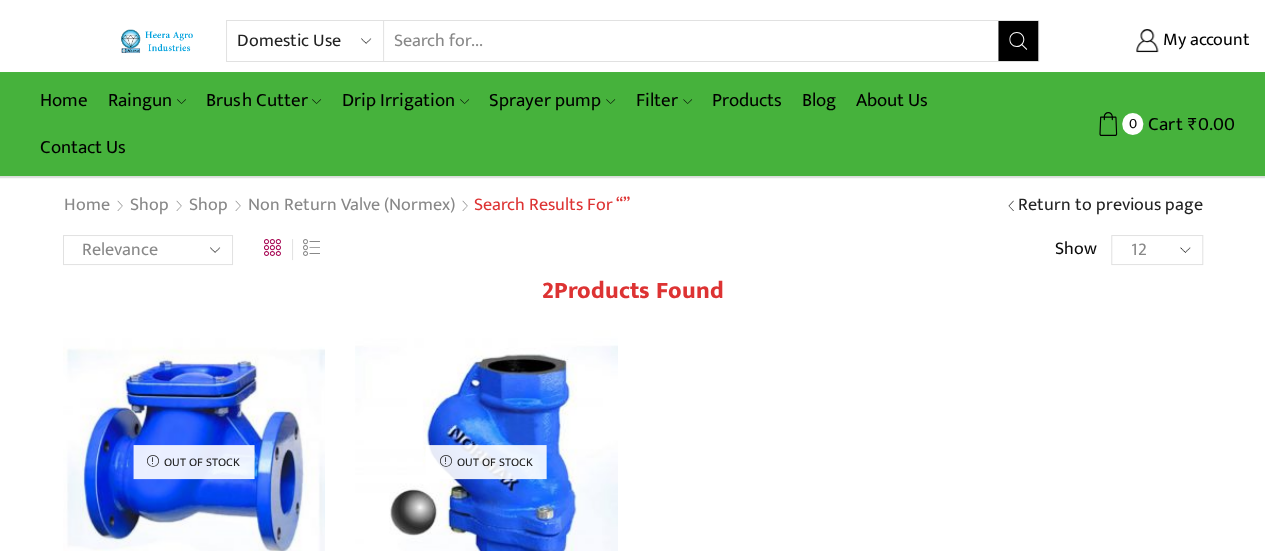 click on "All categories
Accessories
Air Release Valve
Brush Cutter
Domestic Use
Drip Irrigation
Filter
Fogger
Heera Pipes
Mulching Paper
Non Return Valve (Normex)
Pressure Relief Valve
Raingun
Sprayer pump
Sprinkler
Supreme Silpaulin
Valve
Venturi
Water Pressure Gauge
Water Storage Tanks
अ‍ॅसेसरीज
अ‍ॅसेसरीज
एअर रिलीज व्हाॅल्व
एअर रिलीज व्हाॅल्व
घरगुती उपयोग
घरेलू उपयोग
ठिबक सिंचन
ठिबक सिंचन
ड्रीपर
ड्रीपर
पाण्याच्या टाक्या
पानीकी टंकिया
प्रेशर रिलीफ व्हाॅल्व
प्रेशर रिलीफ व्हाॅल्व
फिल्टर
फिल्टर
फॉगर
फॉगर
ब्रश कटर" at bounding box center (310, 41) 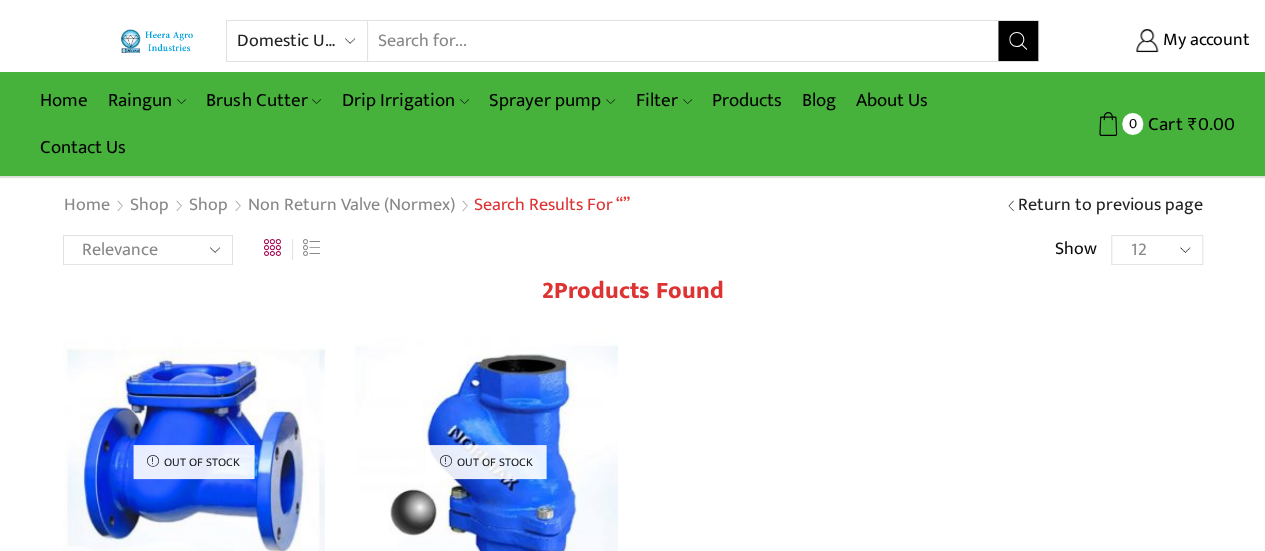 click on "Search" at bounding box center (1018, 41) 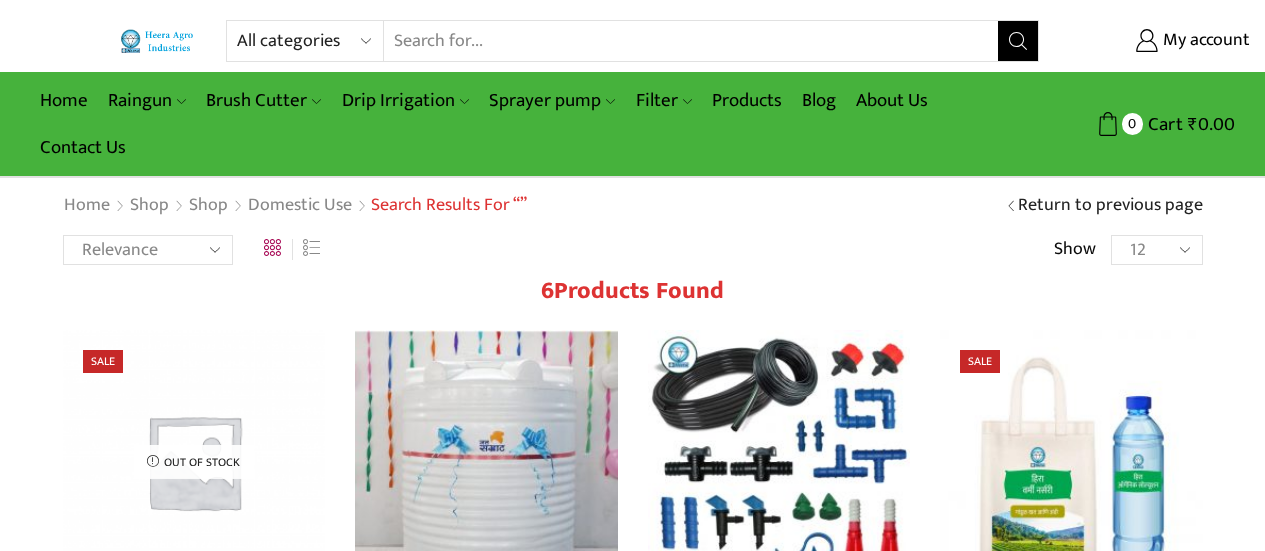 scroll, scrollTop: 0, scrollLeft: 0, axis: both 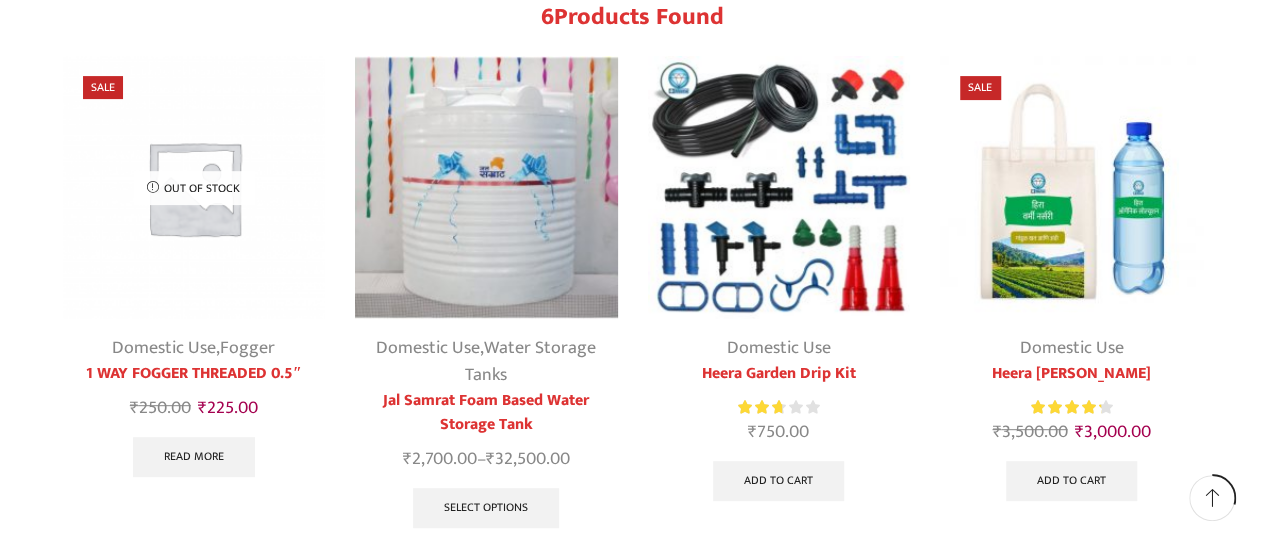 click at bounding box center (1071, 187) 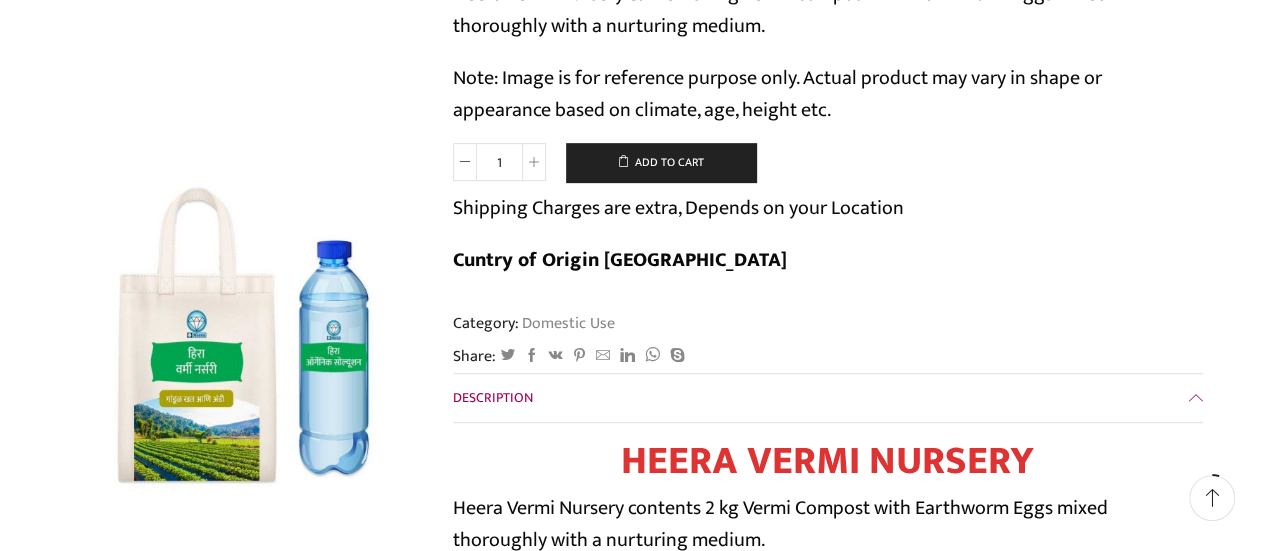 scroll, scrollTop: 800, scrollLeft: 0, axis: vertical 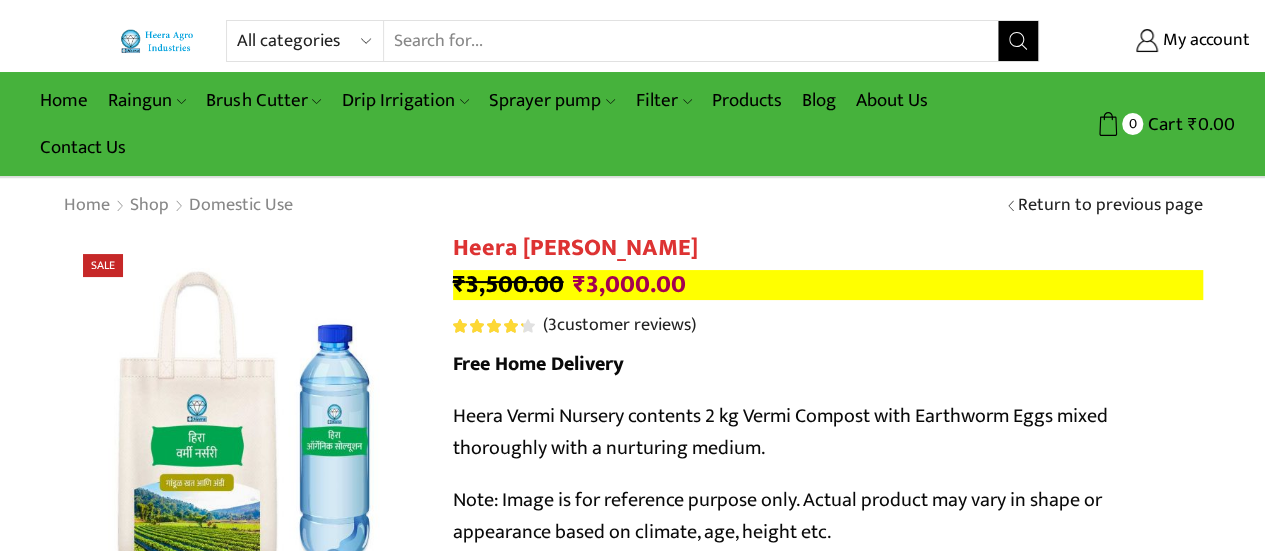 click on "All categories
Accessories
Air Release Valve
Brush Cutter
Domestic Use
Drip Irrigation
Filter
Fogger
Heera Pipes
Mulching Paper
Non Return Valve (Normex)
Pressure Relief Valve
Raingun
Sprayer pump
Sprinkler
Supreme Silpaulin
Valve
Venturi
Water Pressure Gauge
Water Storage Tanks
अ‍ॅसेसरीज
अ‍ॅसेसरीज
एअर रिलीज व्हाॅल्व
एअर रिलीज व्हाॅल्व
घरगुती उपयोग
घरेलू उपयोग
ठिबक सिंचन
ठिबक सिंचन
ड्रीपर
ड्रीपर
पाण्याच्या टाक्या
पानीकी टंकिया
प्रेशर रिलीफ व्हाॅल्व
प्रेशर रिलीफ व्हाॅल्व
फिल्टर
फिल्टर
फॉगर
फॉगर
ब्रश कटर" at bounding box center (310, 41) 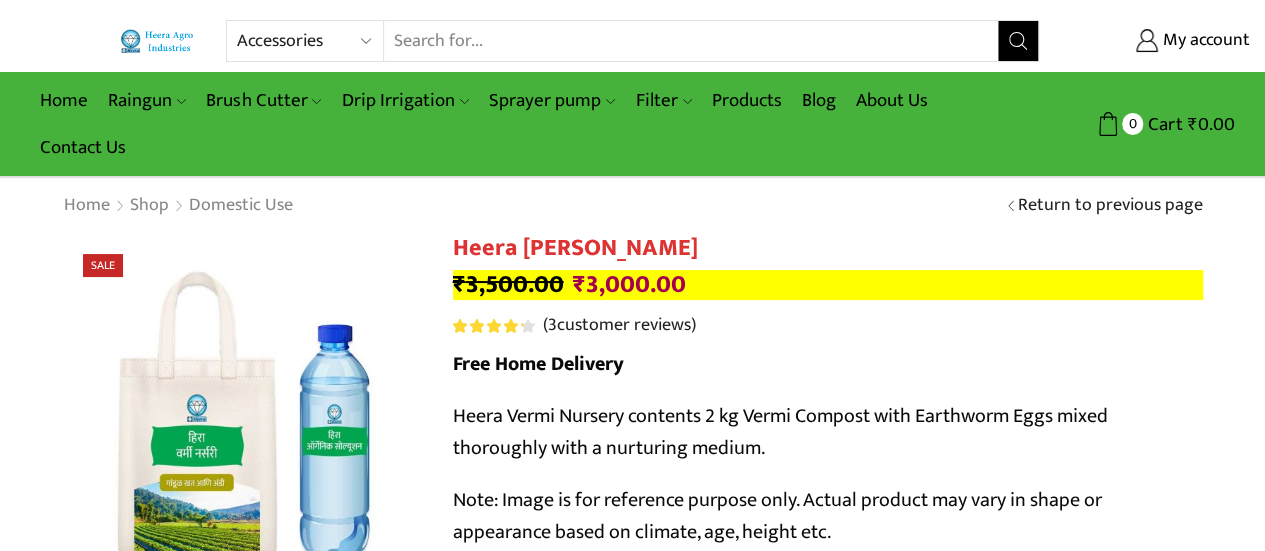 click on "All categories
Accessories
Air Release Valve
Brush Cutter
Domestic Use
Drip Irrigation
Filter
Fogger
Heera Pipes
Mulching Paper
Non Return Valve (Normex)
Pressure Relief Valve
Raingun
Sprayer pump
Sprinkler
Supreme Silpaulin
Valve
Venturi
Water Pressure Gauge
Water Storage Tanks
अ‍ॅसेसरीज
अ‍ॅसेसरीज
एअर रिलीज व्हाॅल्व
एअर रिलीज व्हाॅल्व
घरगुती उपयोग
घरेलू उपयोग
ठिबक सिंचन
ठिबक सिंचन
ड्रीपर
ड्रीपर
पाण्याच्या टाक्या
पानीकी टंकिया
प्रेशर रिलीफ व्हाॅल्व
प्रेशर रिलीफ व्हाॅल्व
फिल्टर
फिल्टर
फॉगर
फॉगर
ब्रश कटर" at bounding box center (310, 41) 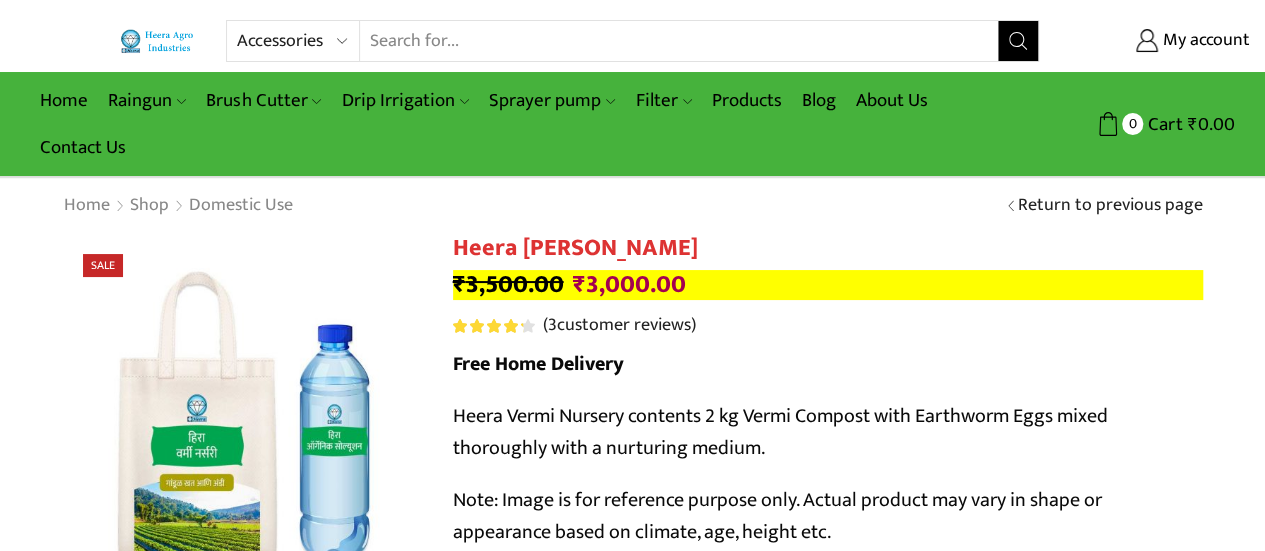 click 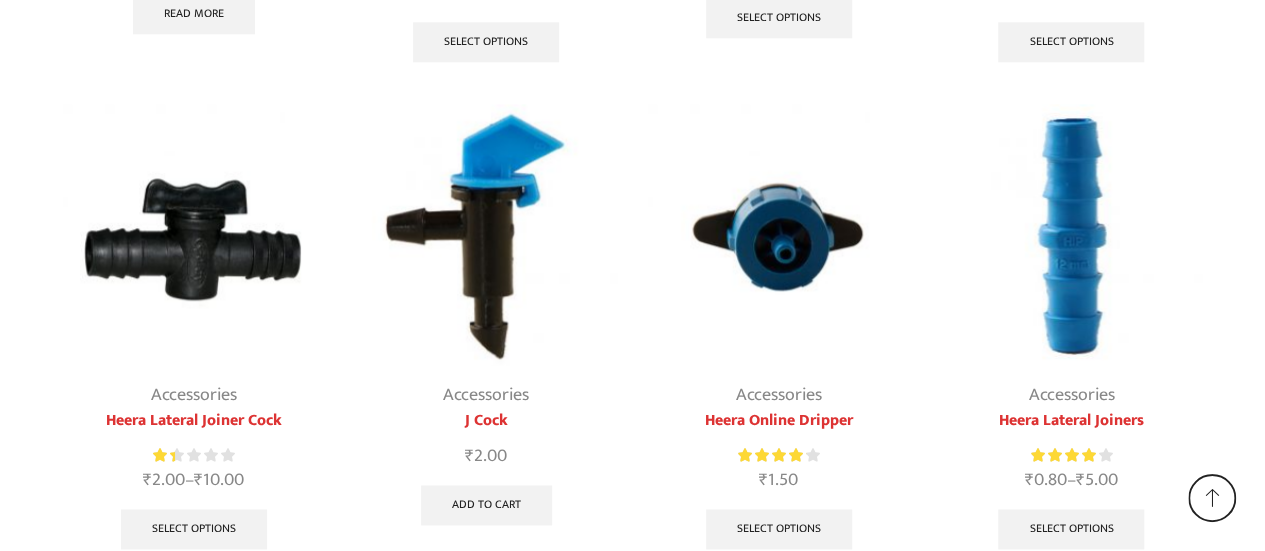 scroll, scrollTop: 1498, scrollLeft: 0, axis: vertical 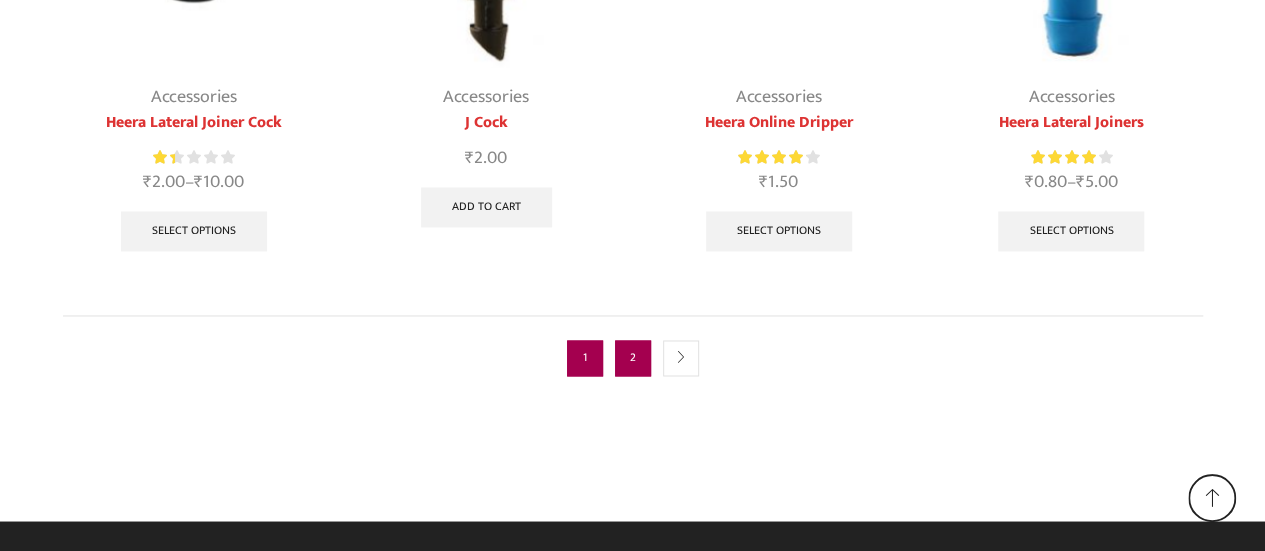 click on "2" at bounding box center [633, 358] 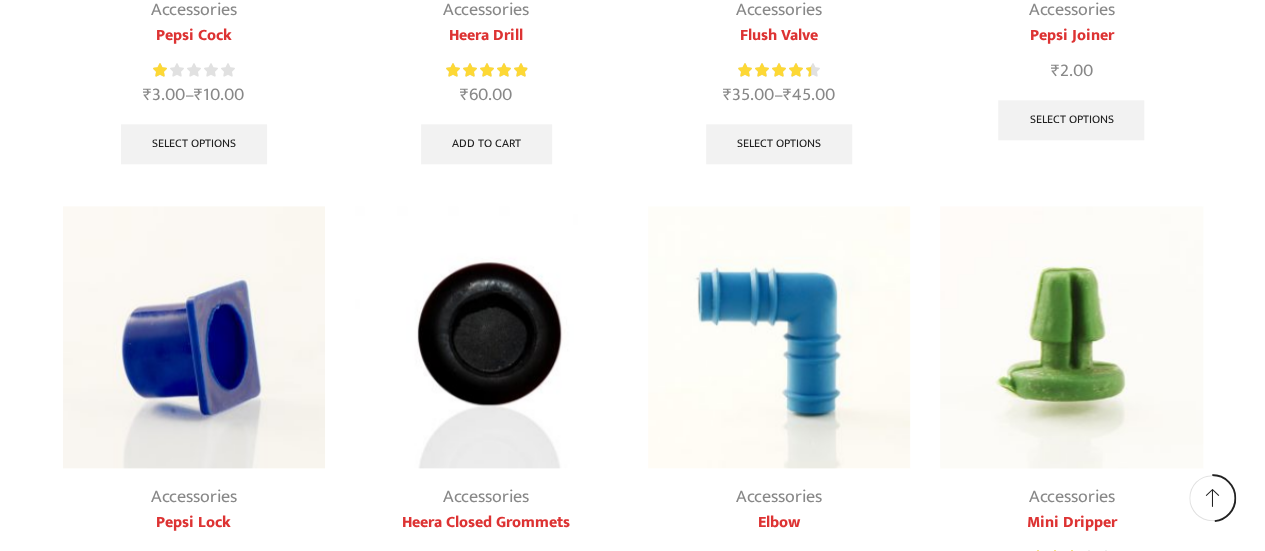 scroll, scrollTop: 698, scrollLeft: 0, axis: vertical 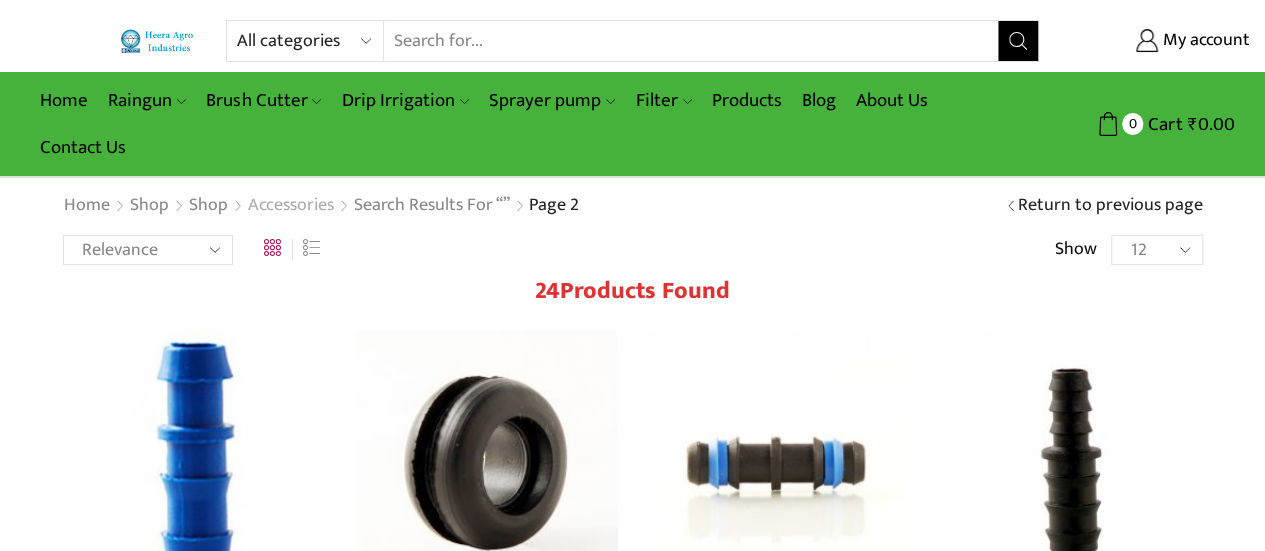 click on "Accessories" at bounding box center (291, 206) 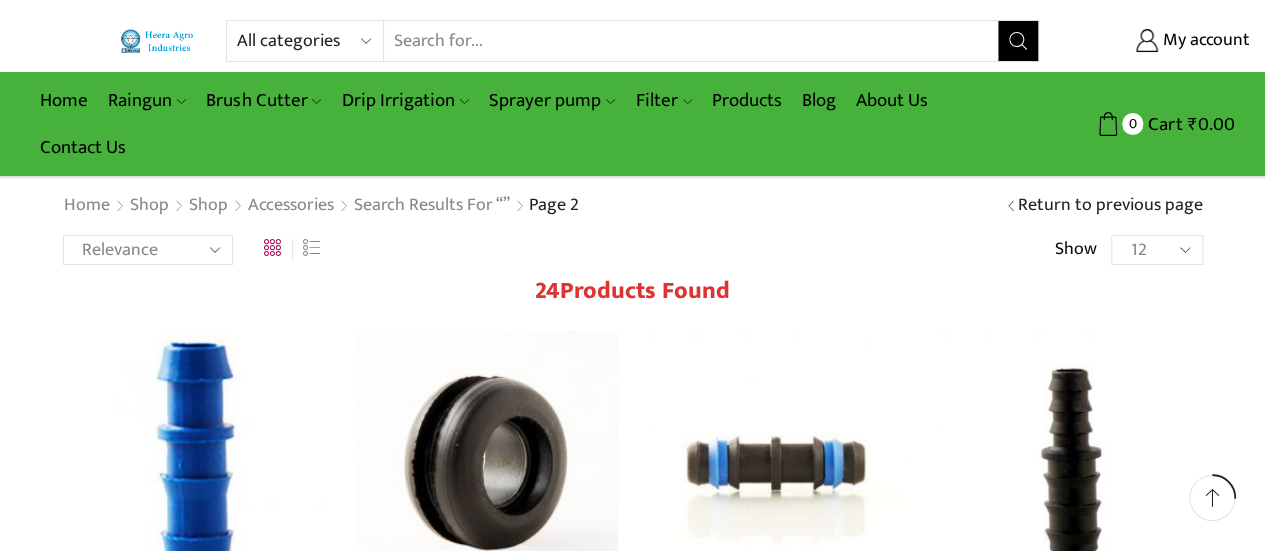scroll, scrollTop: 400, scrollLeft: 0, axis: vertical 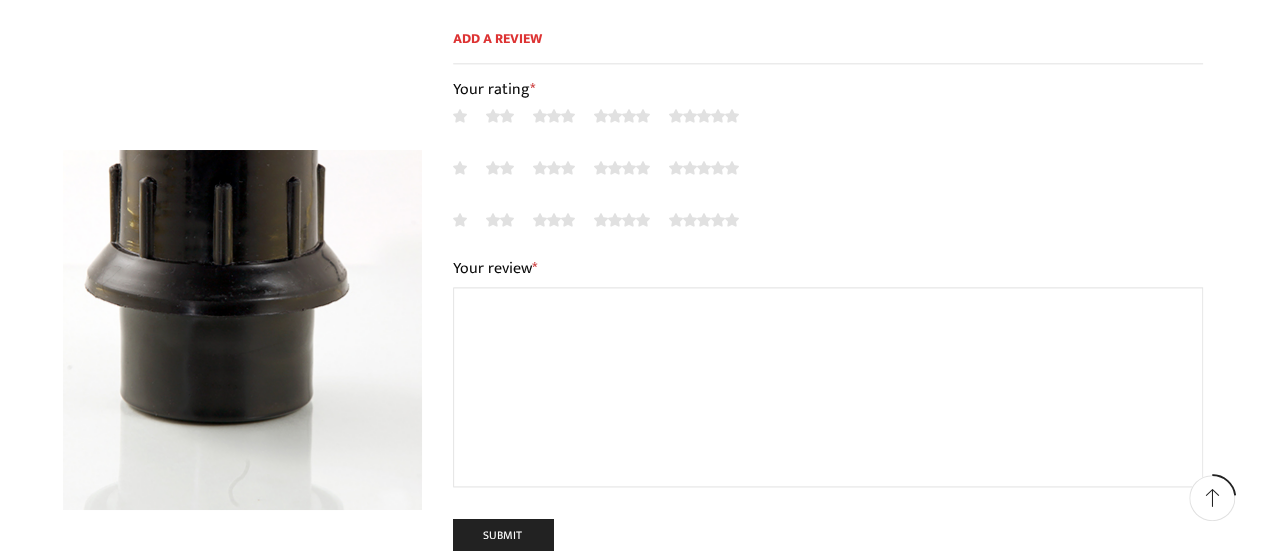 click at bounding box center [213, 260] 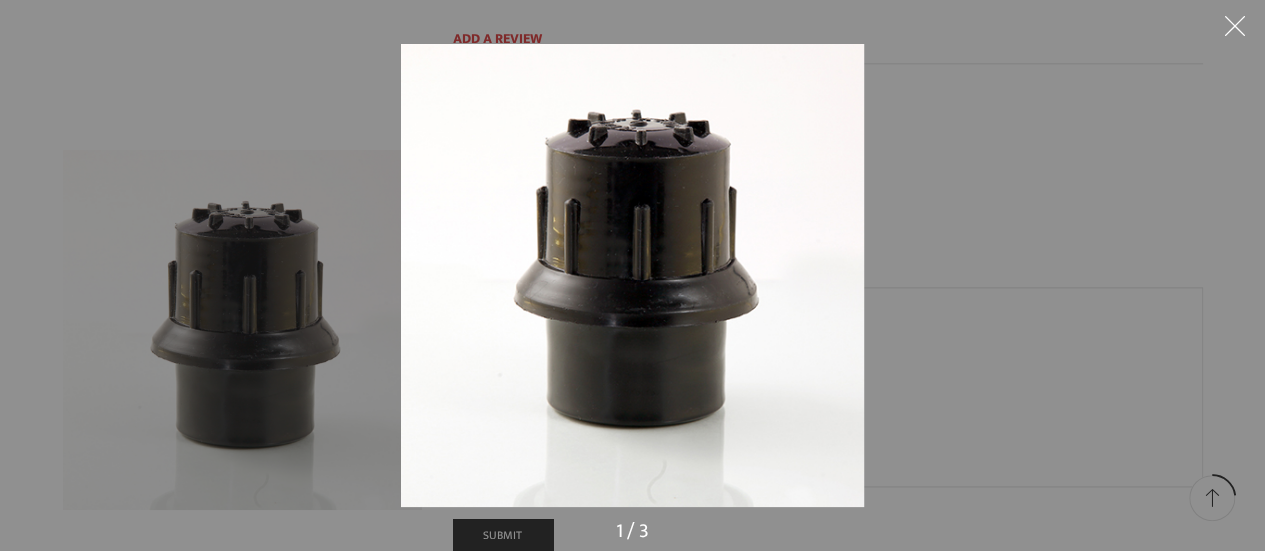 click at bounding box center (632, 275) 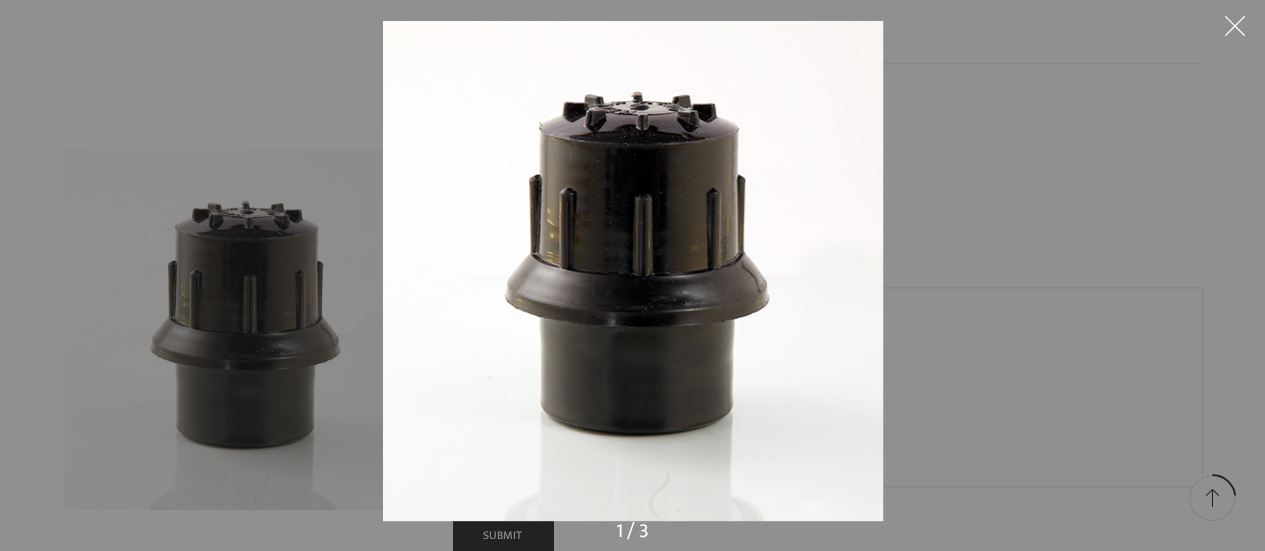 click at bounding box center (633, 271) 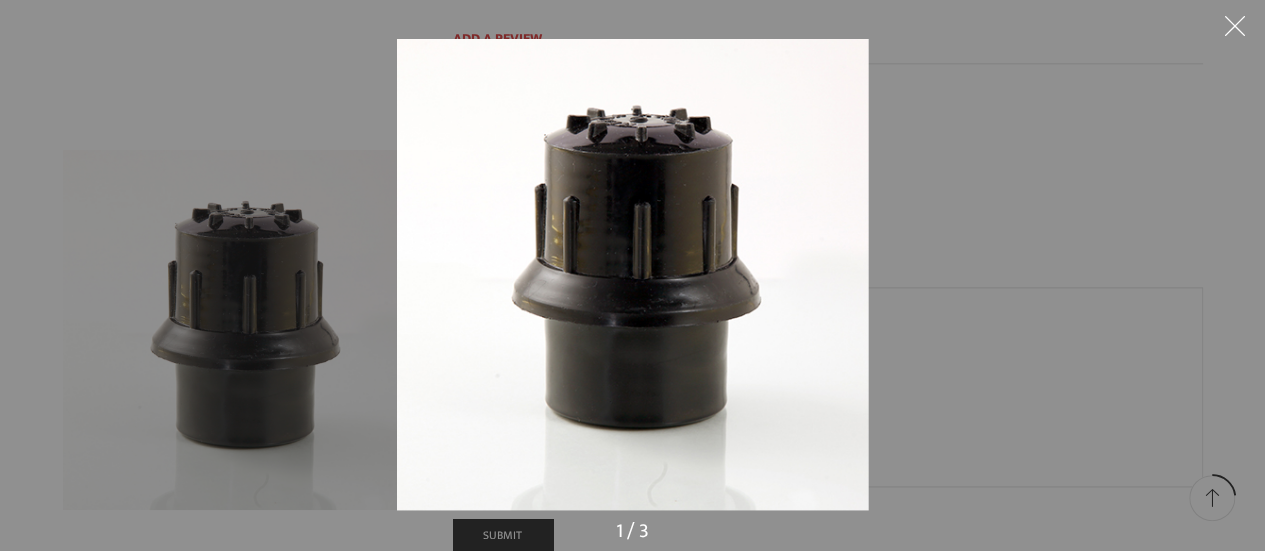 click at bounding box center [993, 299] 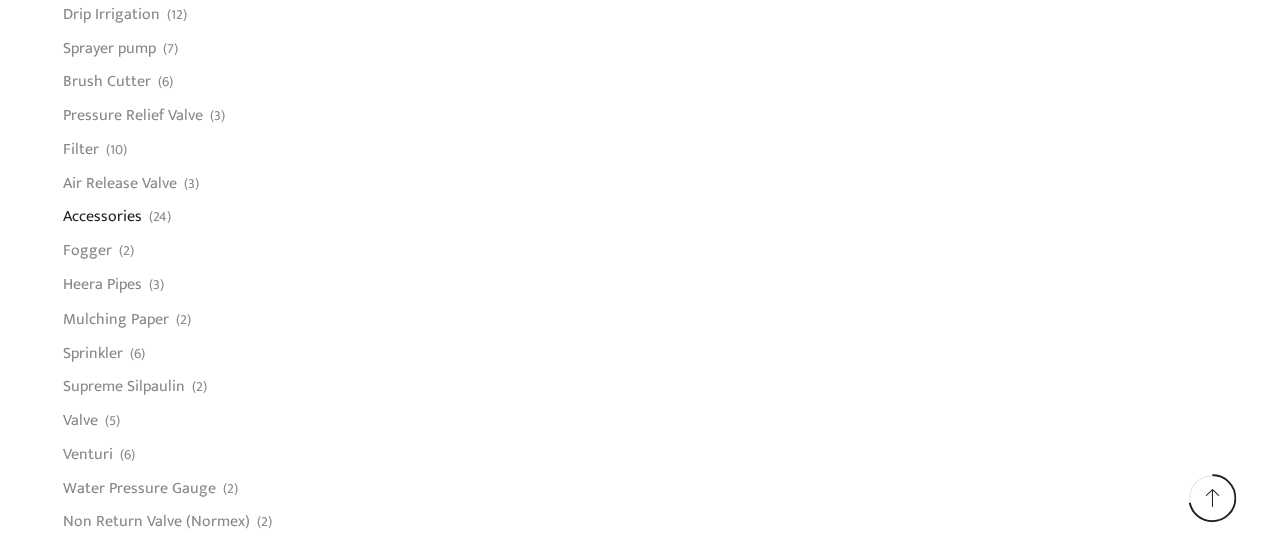 scroll, scrollTop: 1200, scrollLeft: 0, axis: vertical 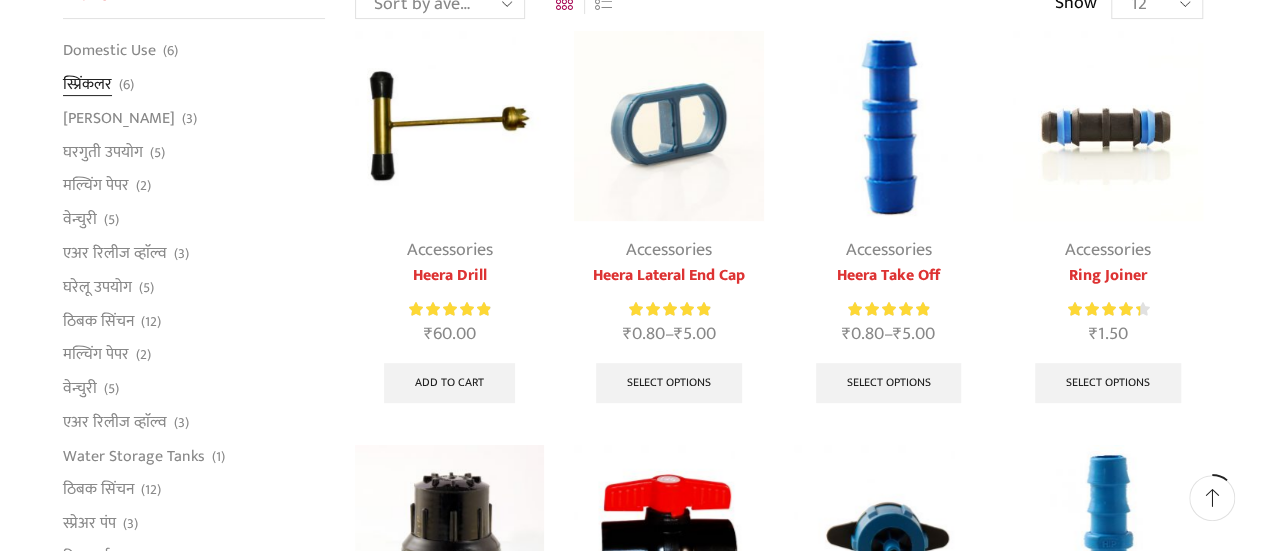 click on "स्प्रिंकलर" at bounding box center [87, 85] 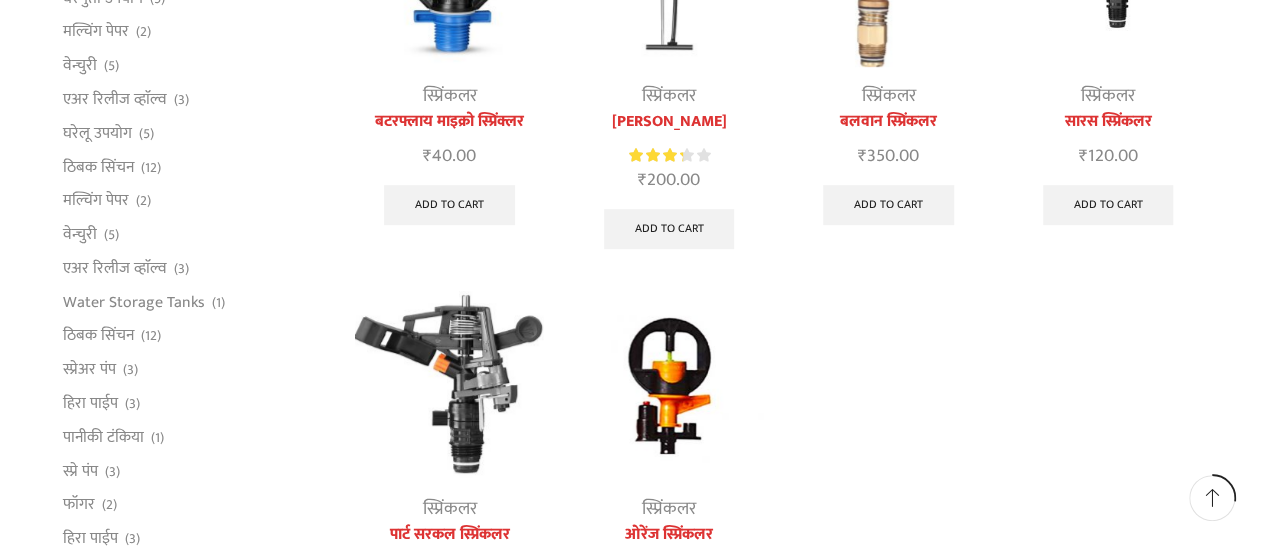 scroll, scrollTop: 800, scrollLeft: 0, axis: vertical 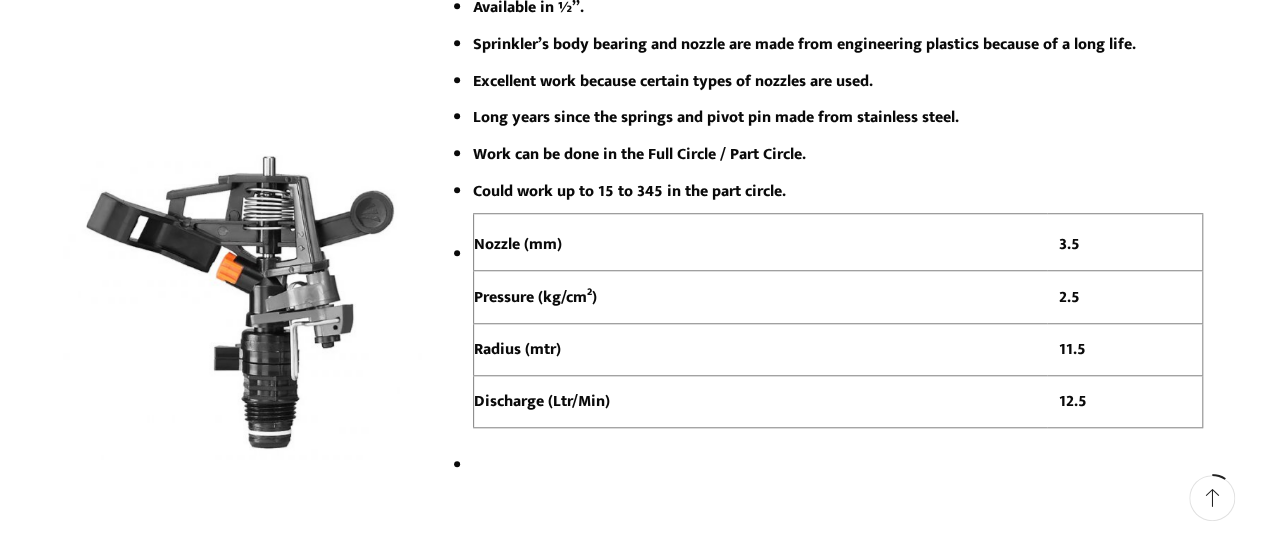 click on "Radius (mtr)" at bounding box center (760, 349) 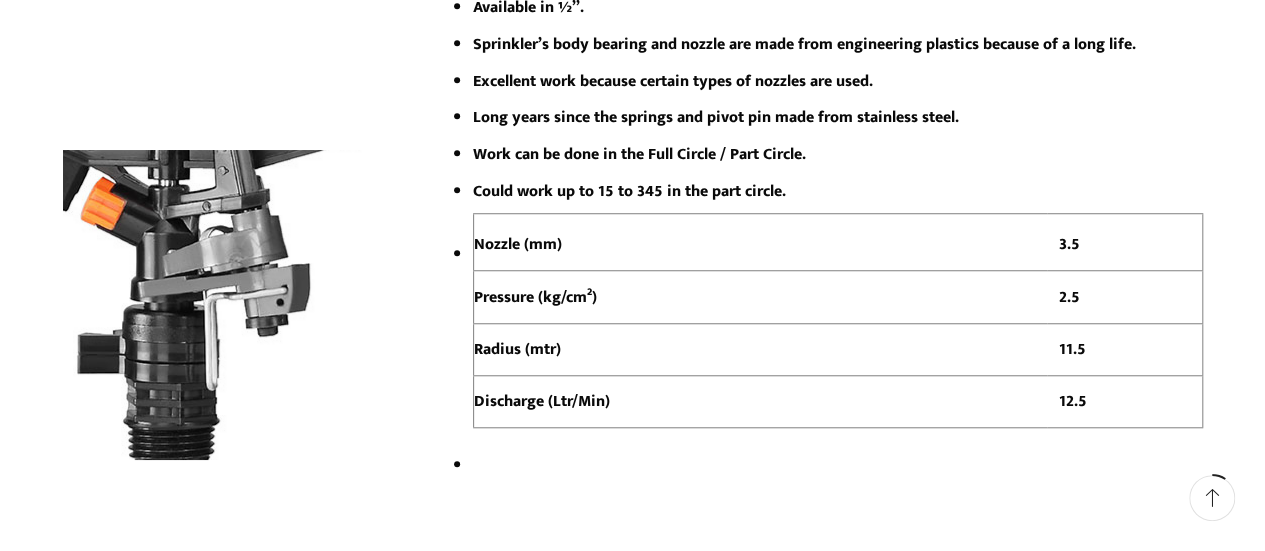scroll, scrollTop: 1086, scrollLeft: 0, axis: vertical 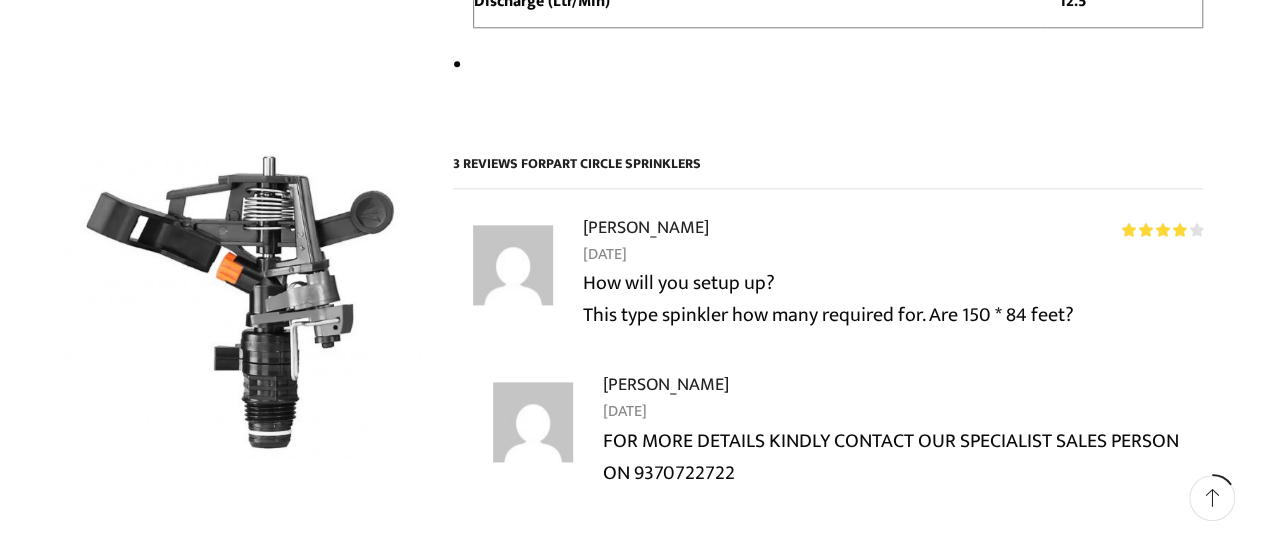 click at bounding box center (243, 622) 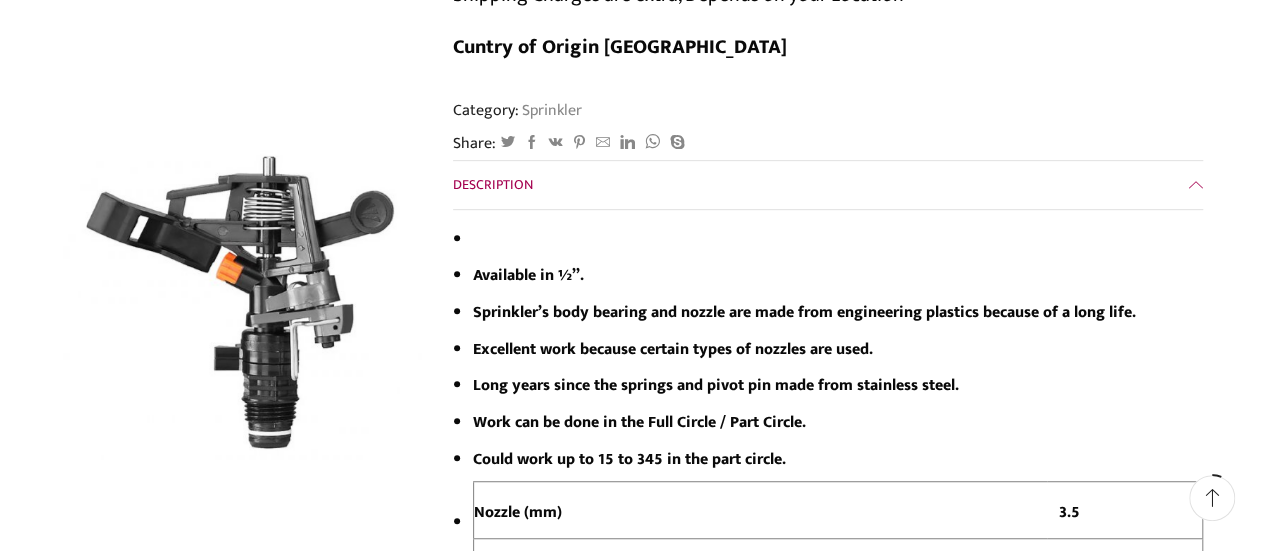 scroll, scrollTop: 458, scrollLeft: 0, axis: vertical 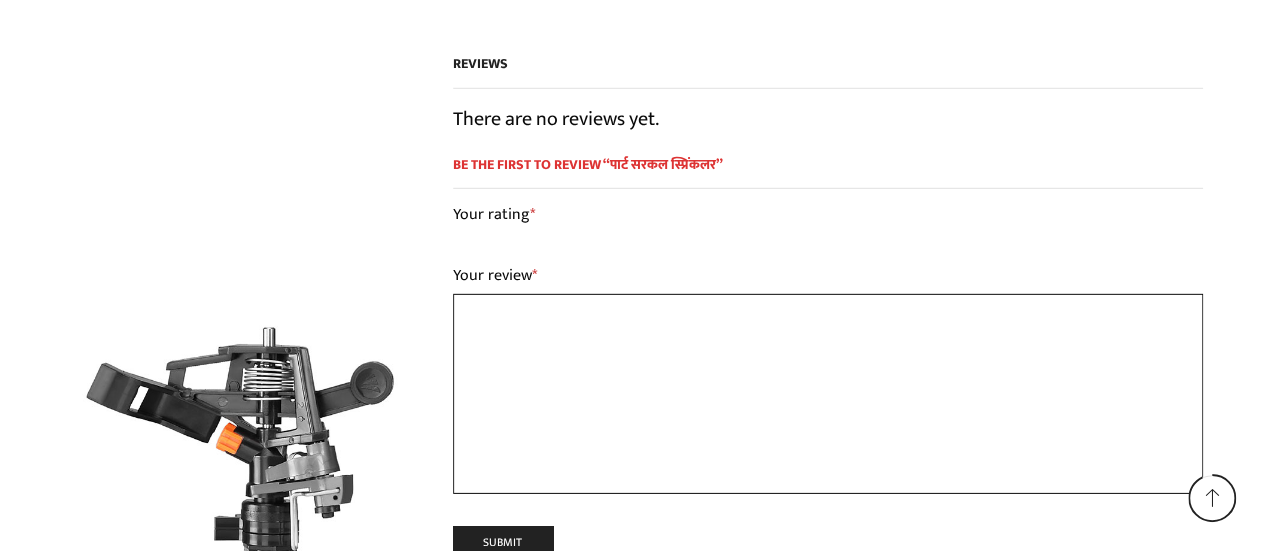 click on "Your review  *" at bounding box center (828, 394) 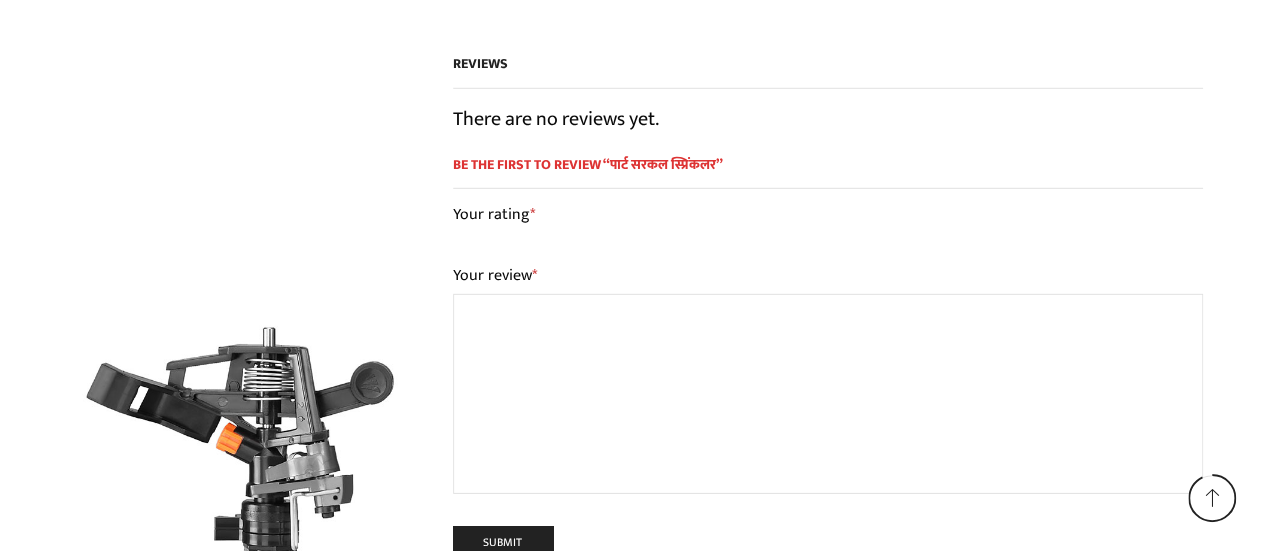 click on "पार्ट सरकल स्प्रिंकलर
₹ 250.00
पार्ट सरकल स्प्रिंकलर quantity
1
Add to cart
Shipping Charges are extra, Depends on your Location   Cuntry of Origin [GEOGRAPHIC_DATA]
Category:  स्प्रिंकलर
Share:
Twitter
Facebook
VK
Pinterest
Mail to friend
Linkedin
Whatsapp
[GEOGRAPHIC_DATA]
Description
½ “आट्या में उपलब्ध !
Nozzle (mm)
3.5
Pressure (kg/cm²)
2.5
Radius (mtr)
11.5" at bounding box center (828, -147) 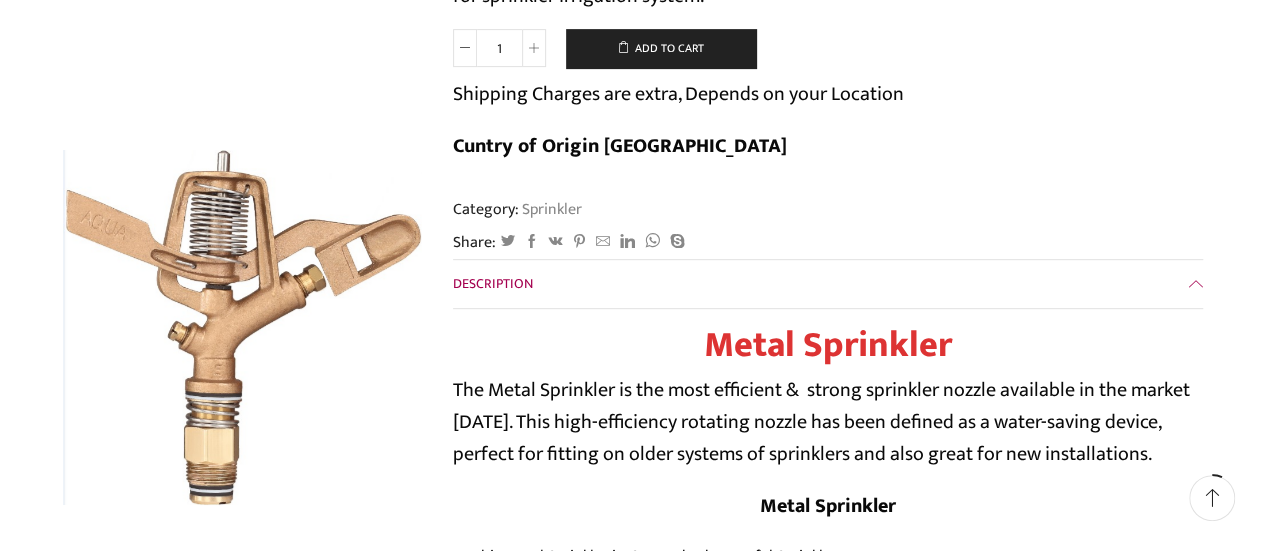 scroll, scrollTop: 800, scrollLeft: 0, axis: vertical 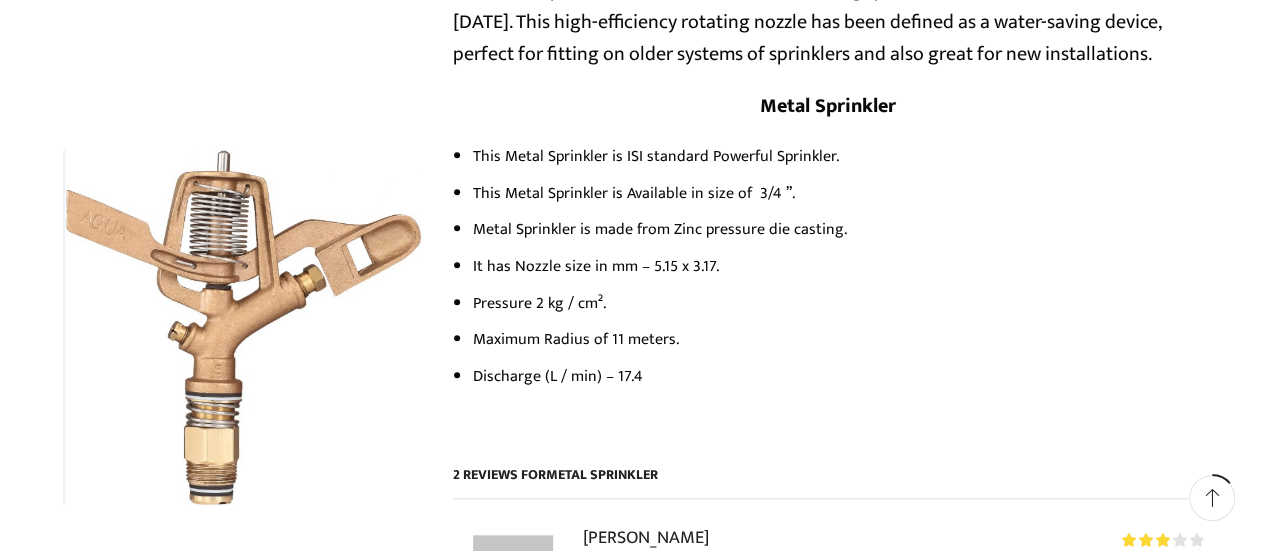 click on "Discharge (L / min) – 17.4" at bounding box center (838, 376) 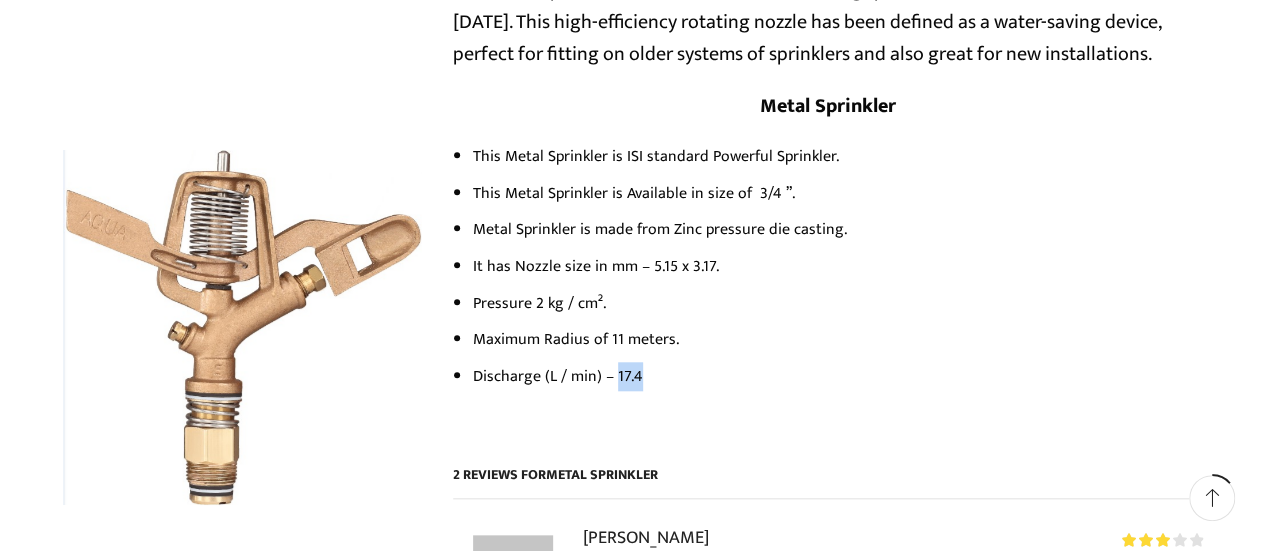 click on "Discharge (L / min) – 17.4" at bounding box center [838, 376] 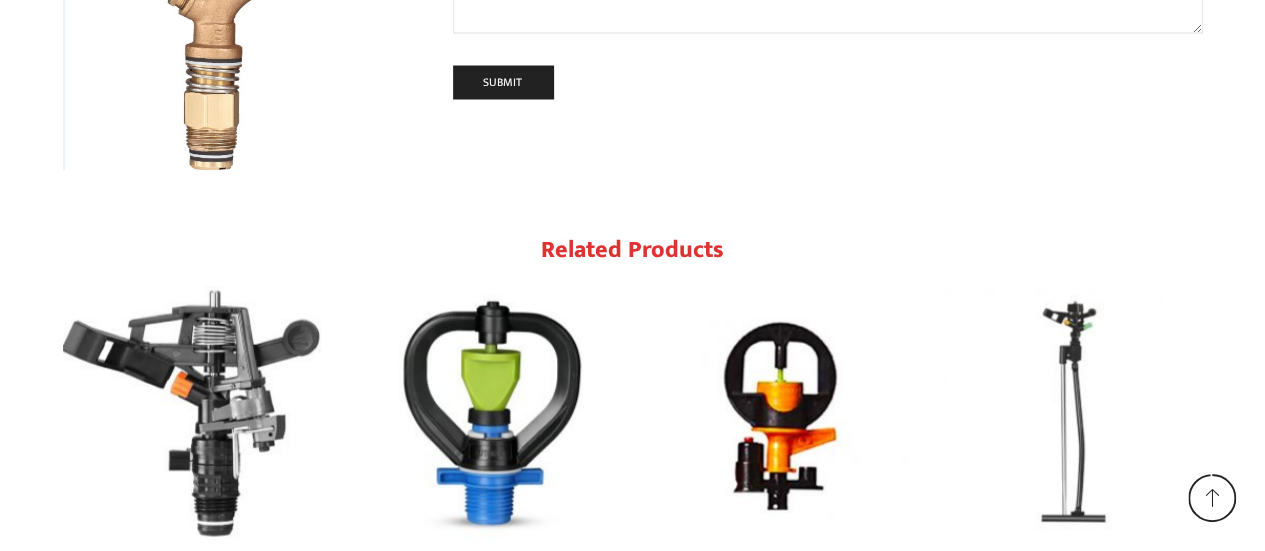 scroll, scrollTop: 5821, scrollLeft: 0, axis: vertical 